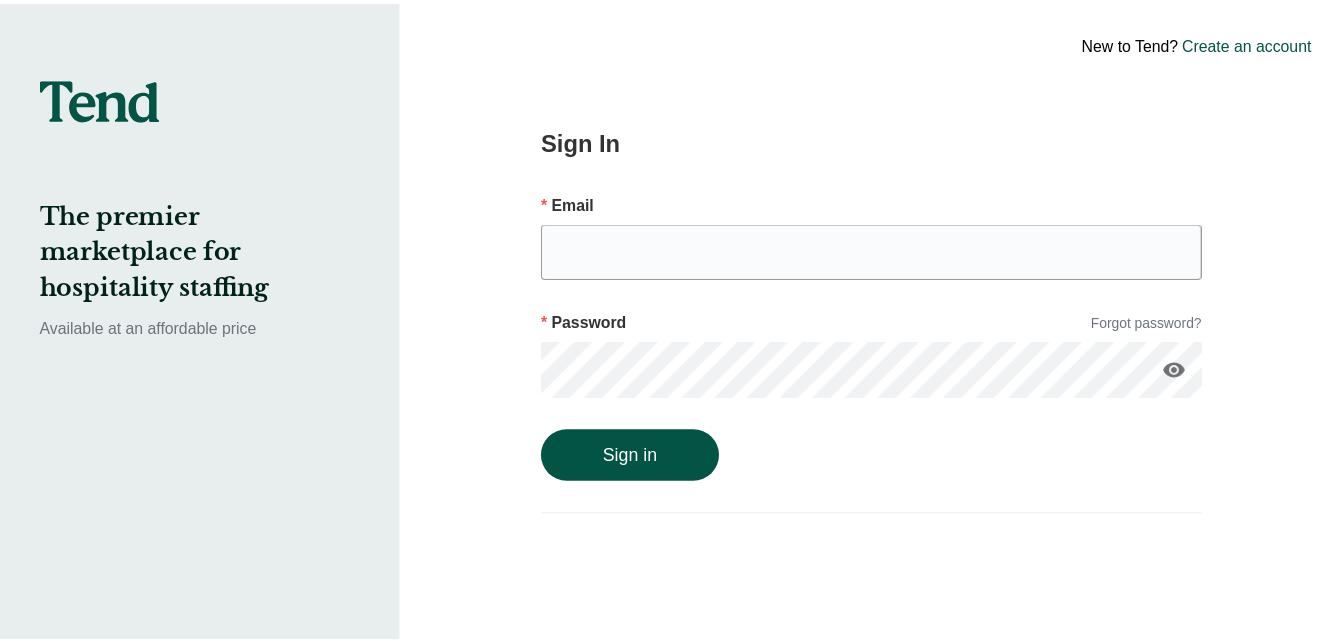 scroll, scrollTop: 0, scrollLeft: 0, axis: both 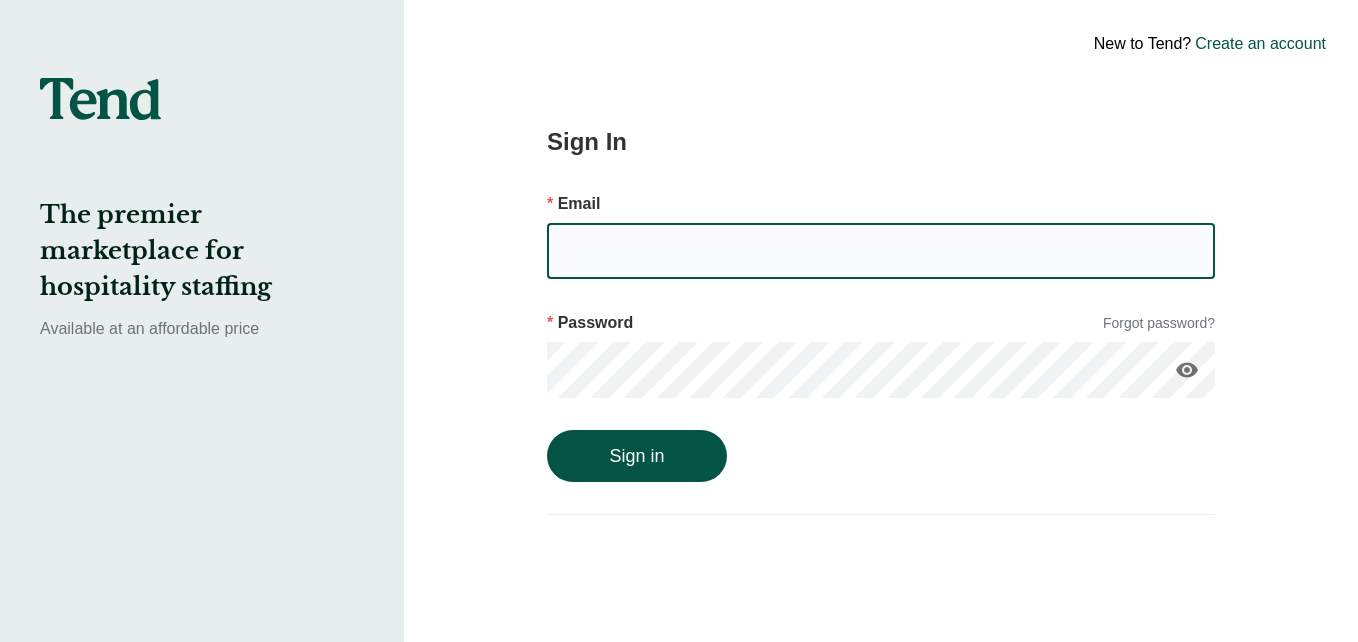 click at bounding box center [881, 251] 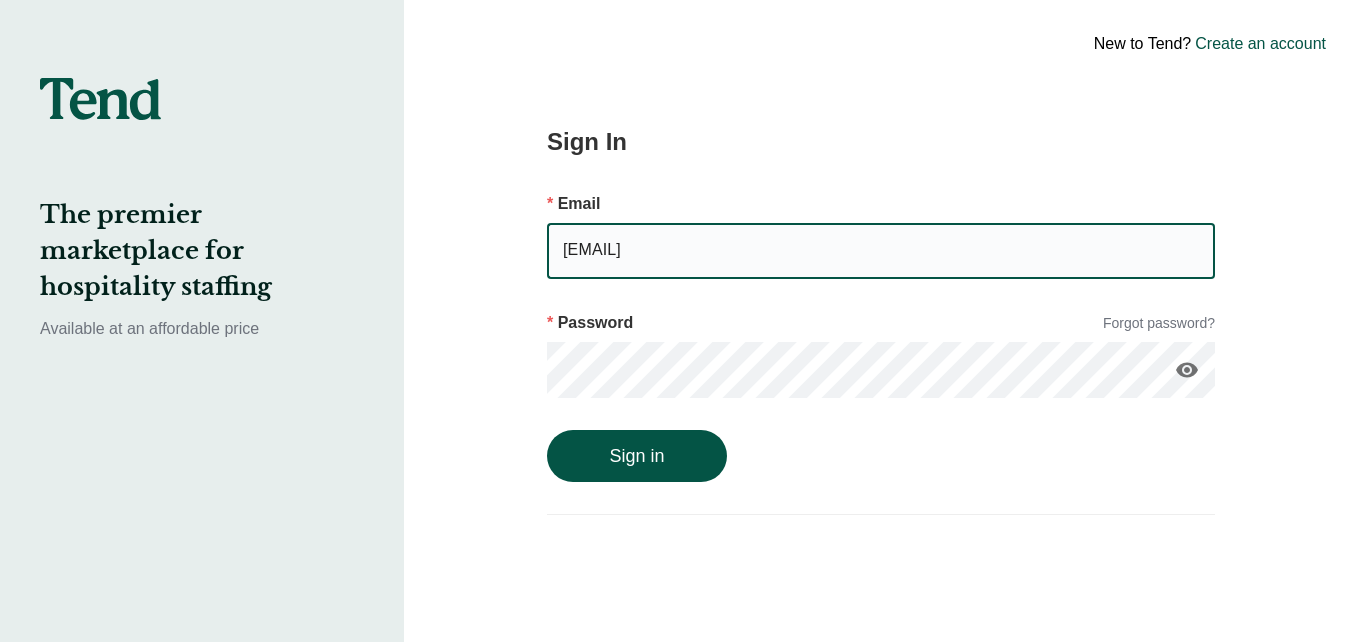 type on "Alliewash360@gmail.com" 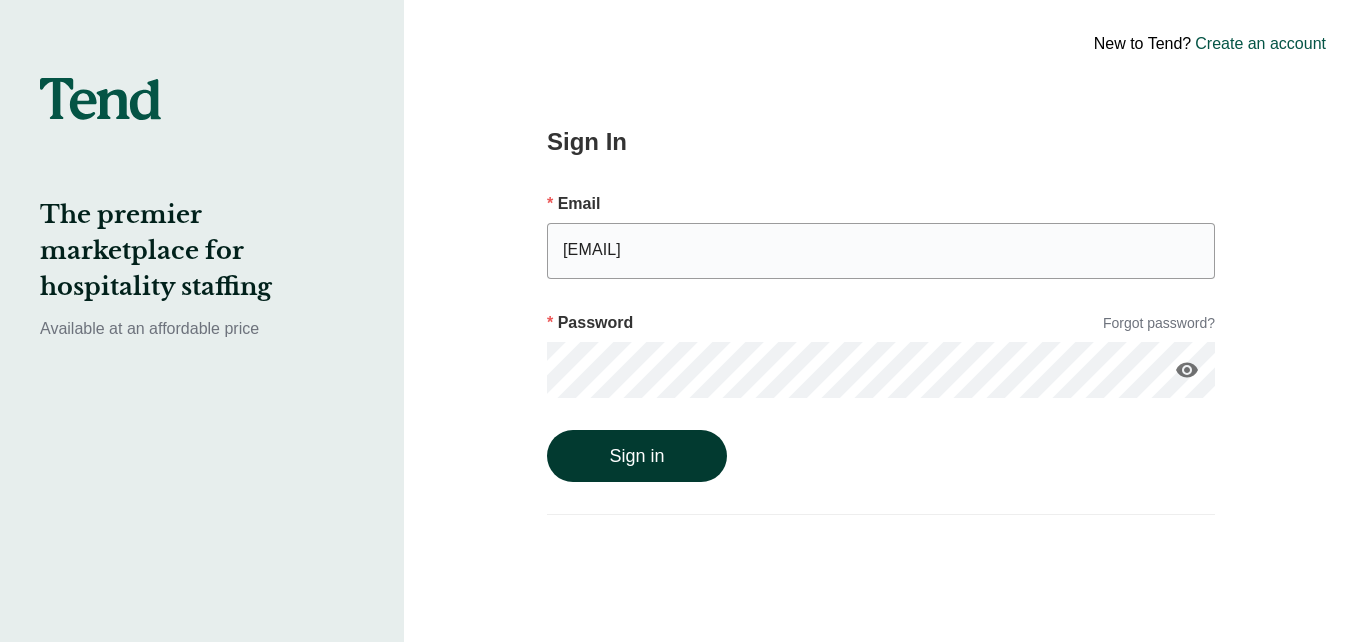 click on "Sign in" at bounding box center [637, 456] 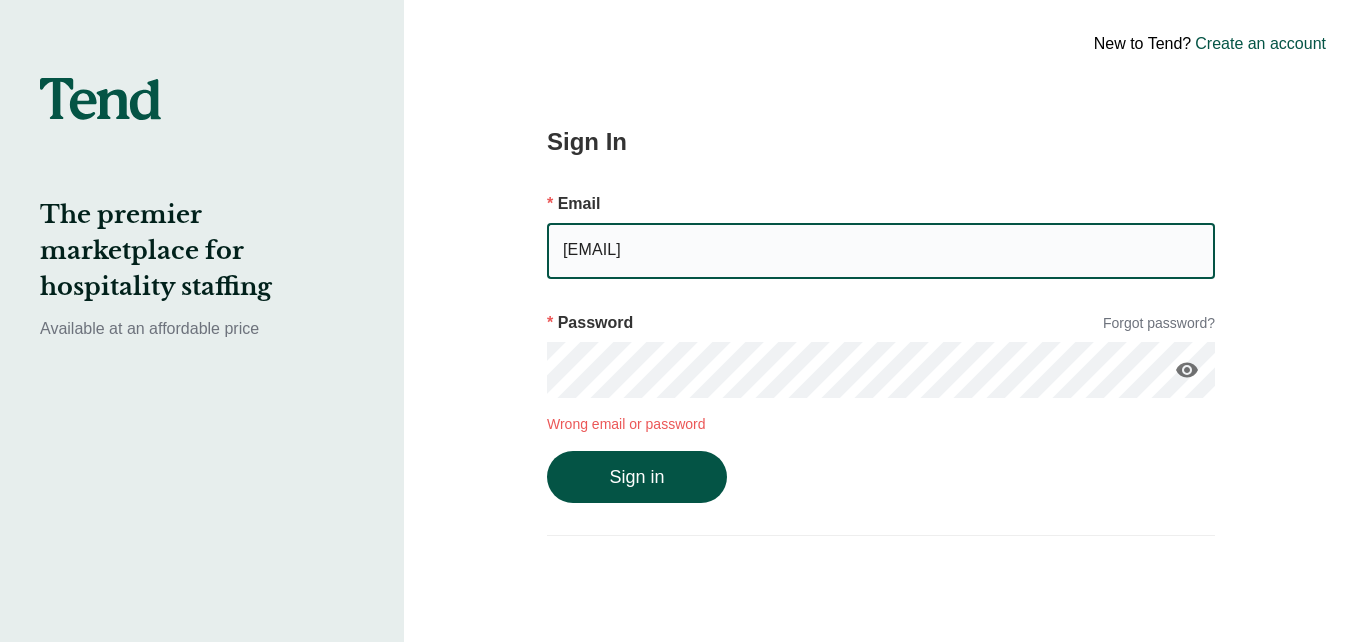 click on "Alliewash360@gmail.com" at bounding box center [881, 251] 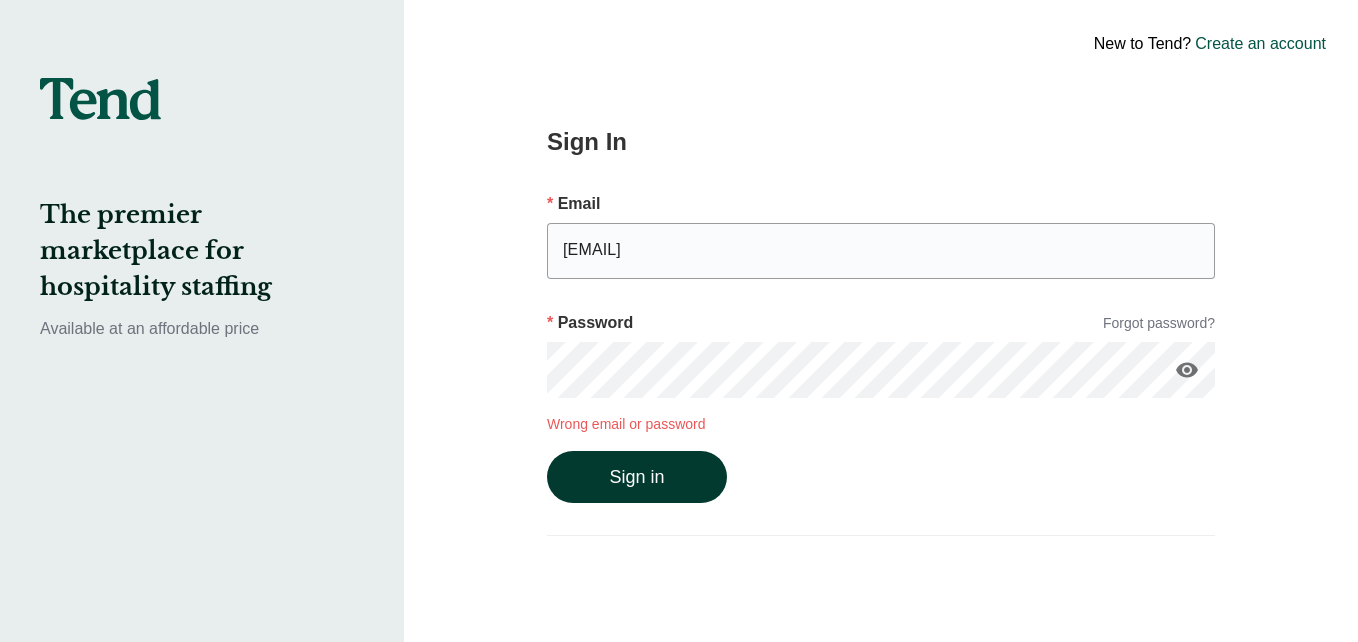 click on "Sign in" at bounding box center [637, 477] 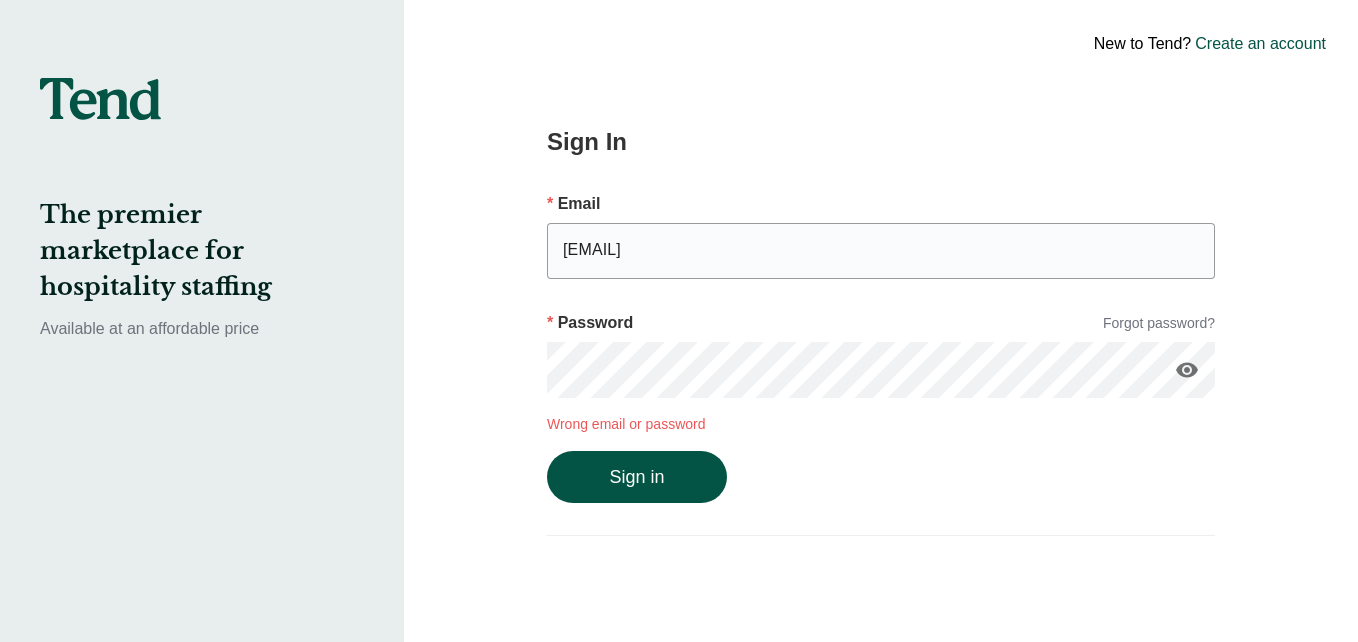 click on "visibility" at bounding box center (1187, 370) 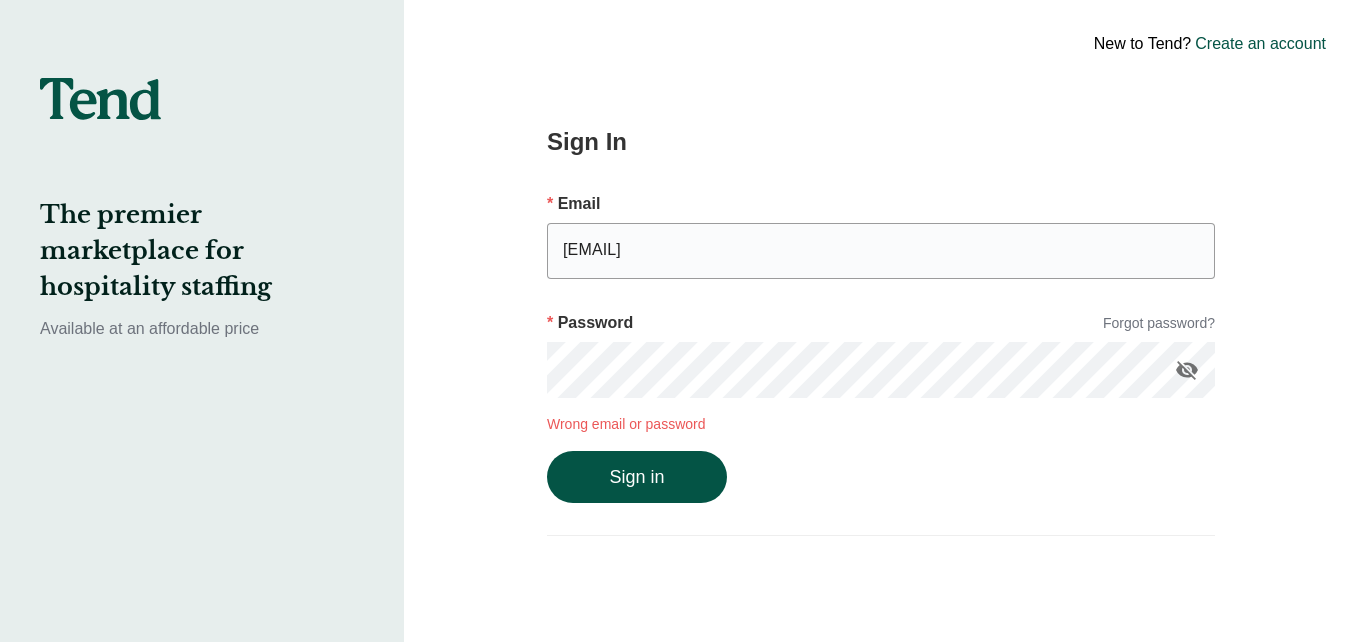 click on "visibility_off" at bounding box center [1187, 370] 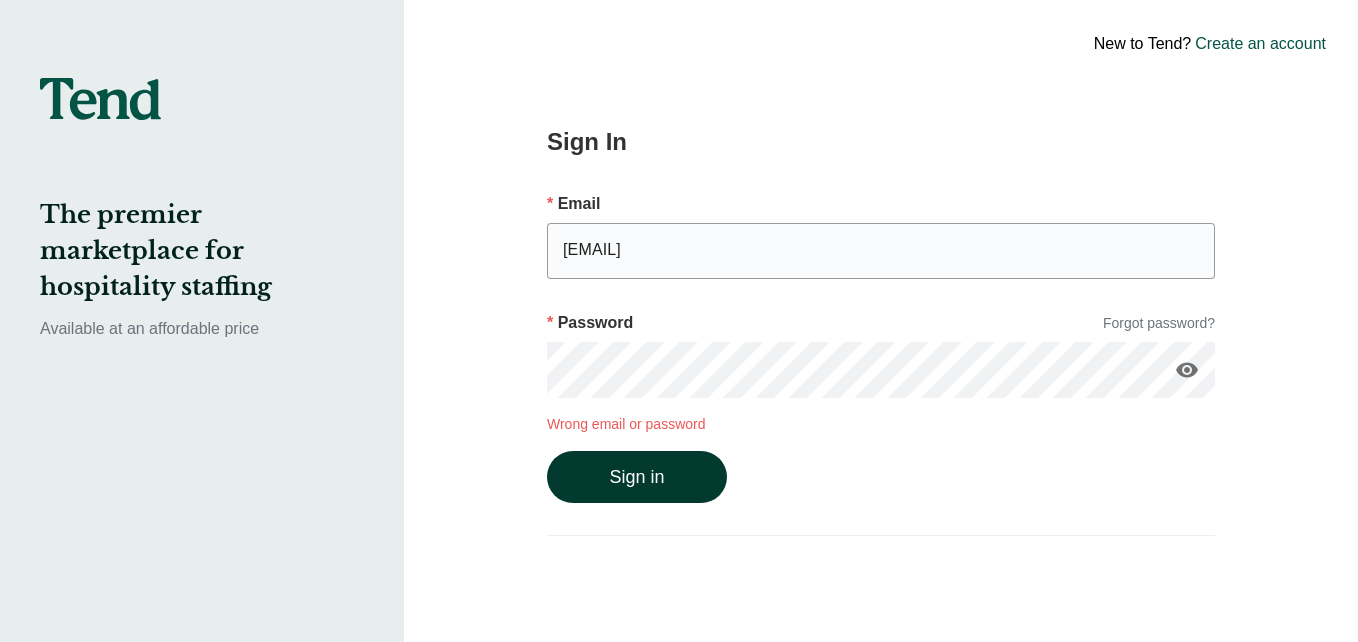 click on "Sign in" at bounding box center (637, 477) 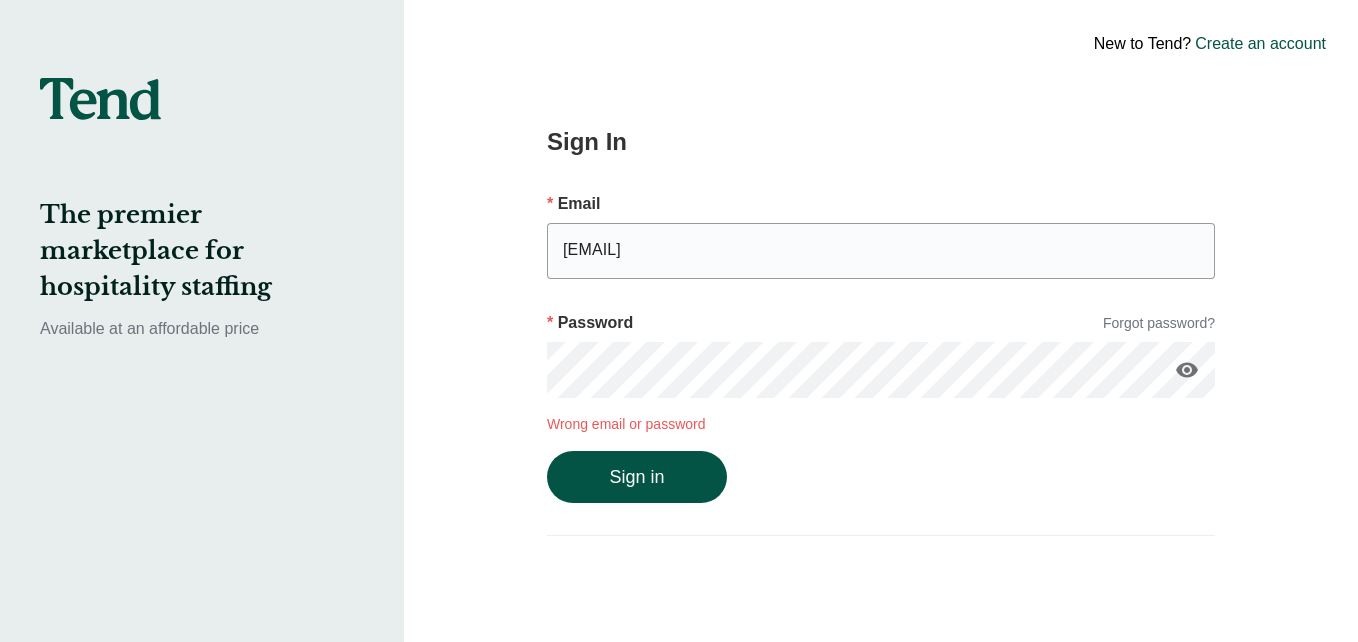 click on "Create an account" at bounding box center [1260, 44] 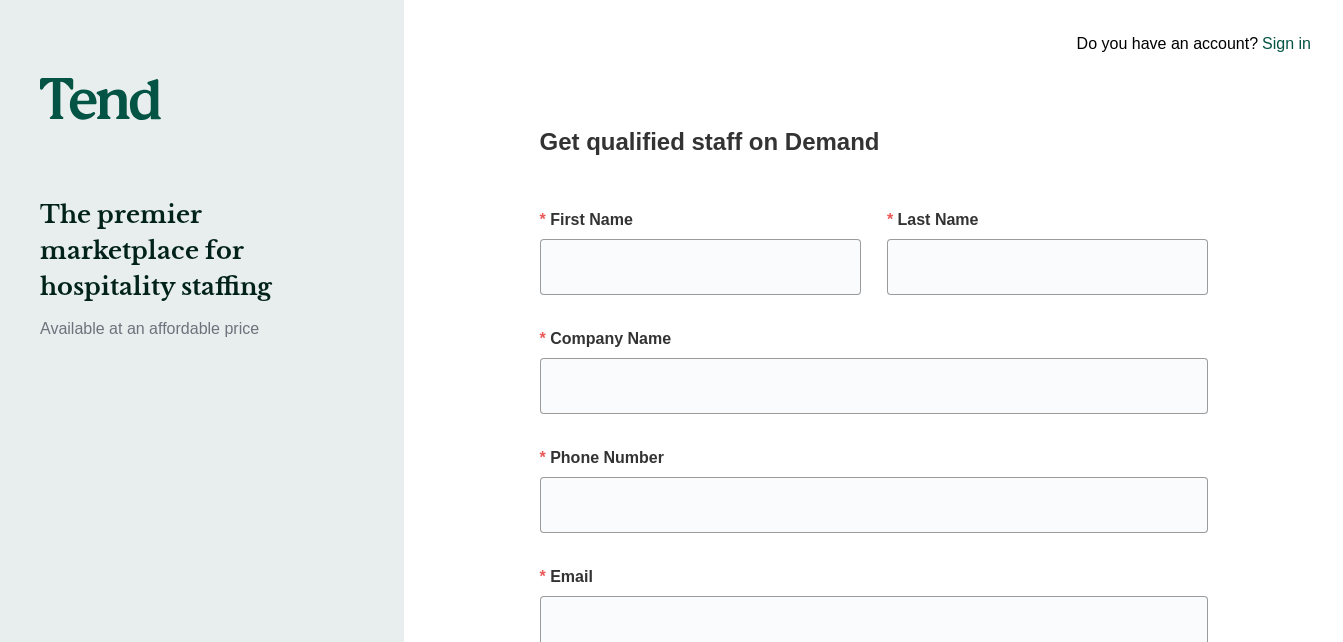 type on "Alliewash360@gmail.com" 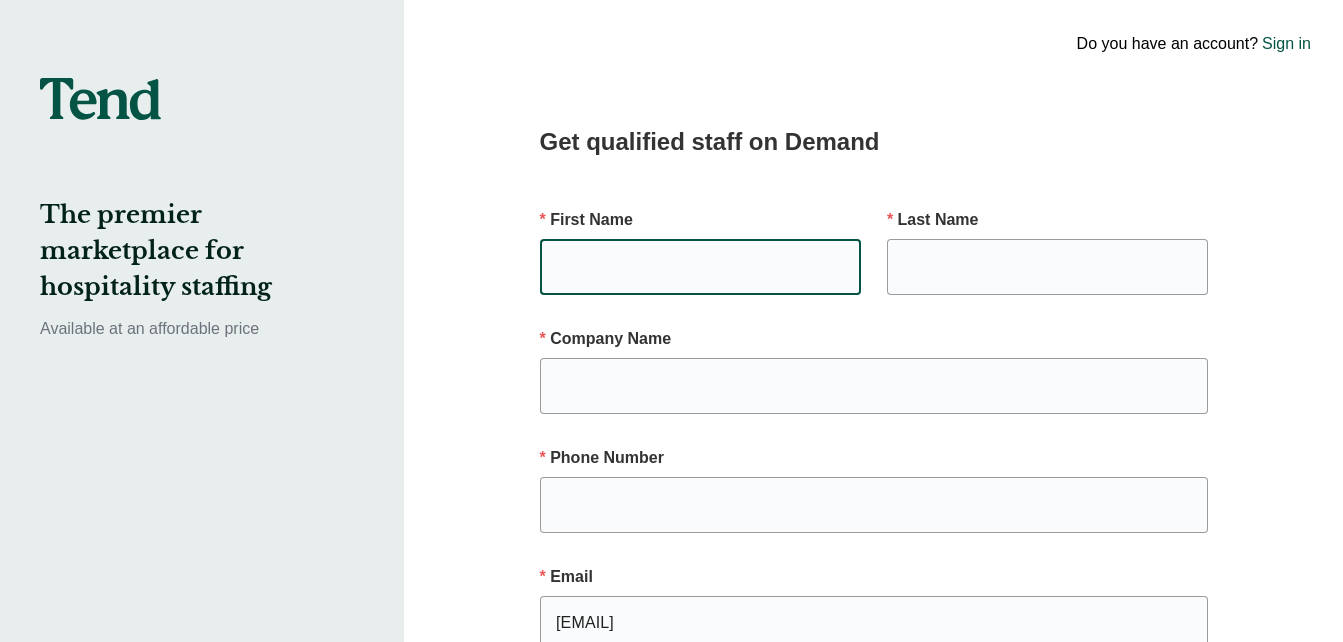 click at bounding box center [700, 267] 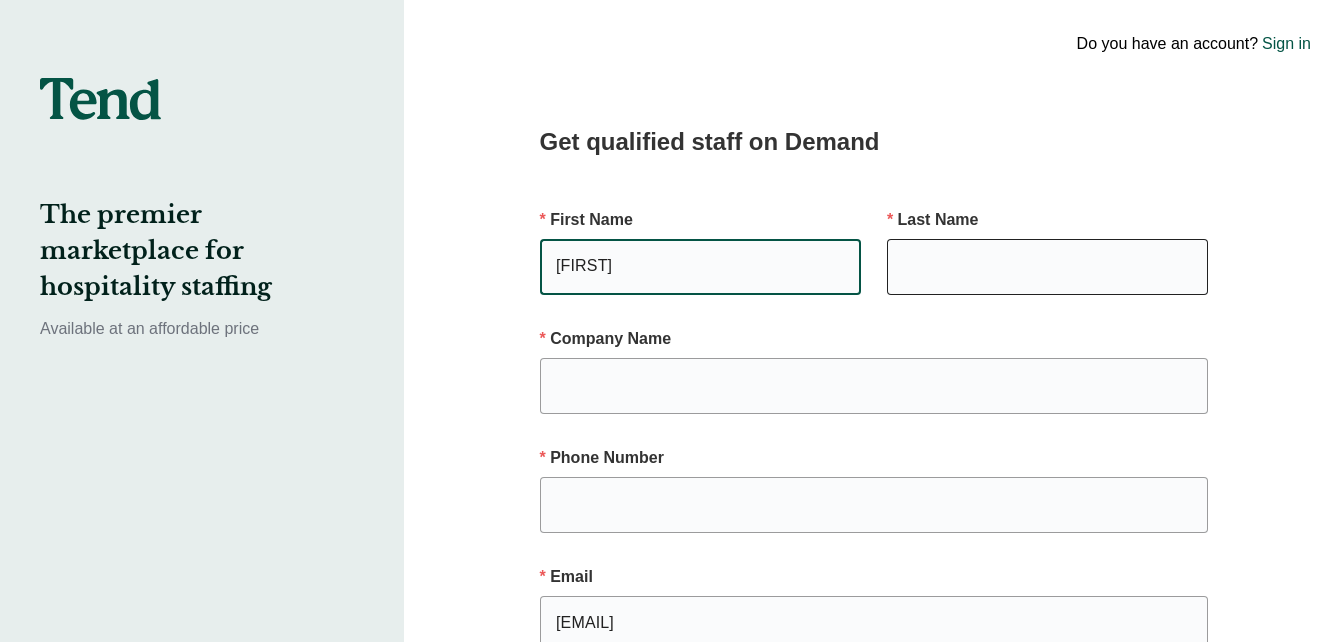 type on "lisa" 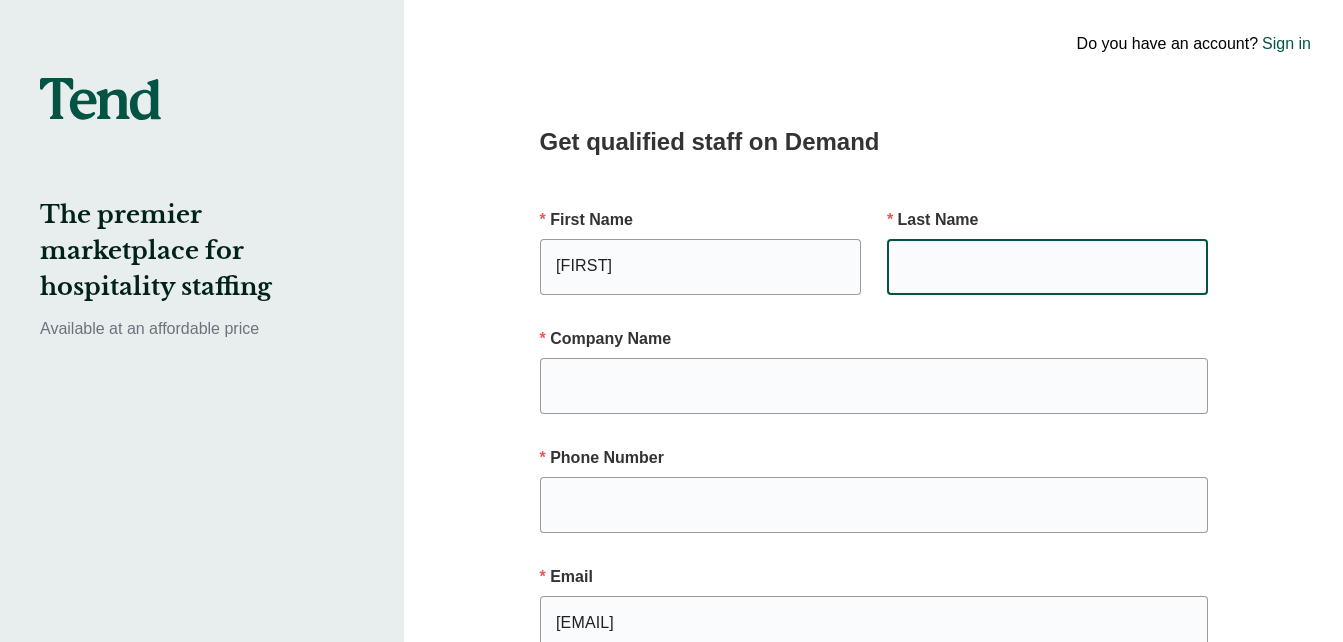 click at bounding box center (1047, 267) 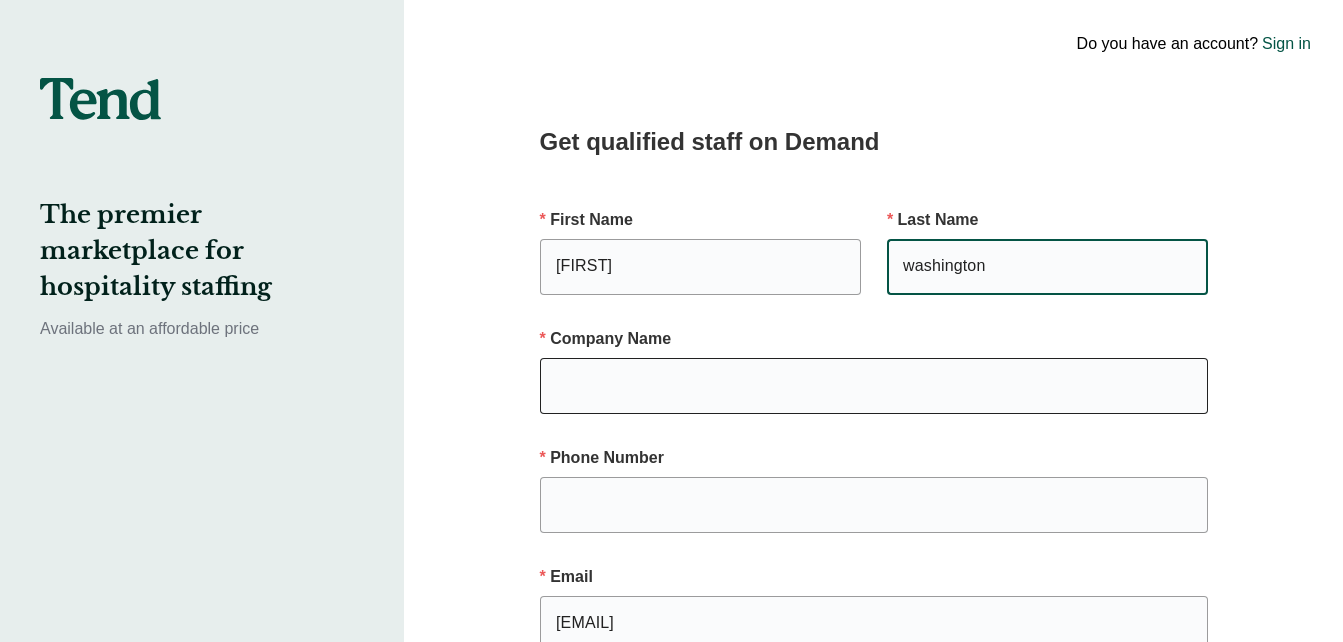 type on "washington" 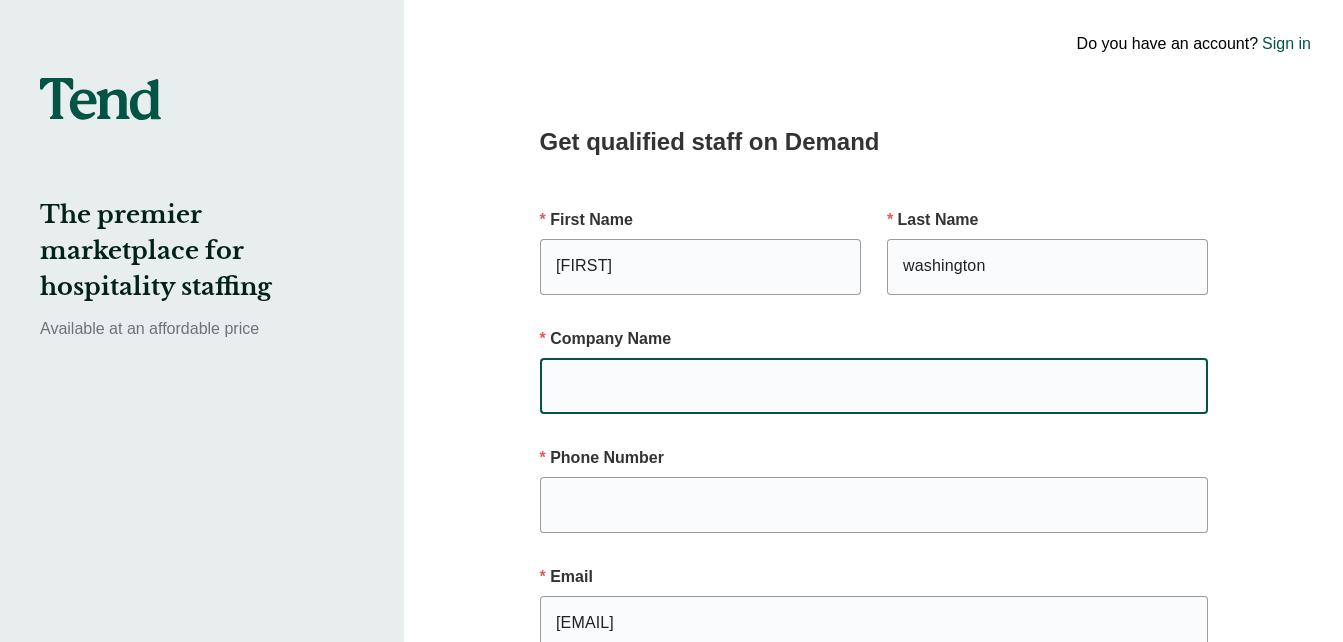 click at bounding box center [874, 386] 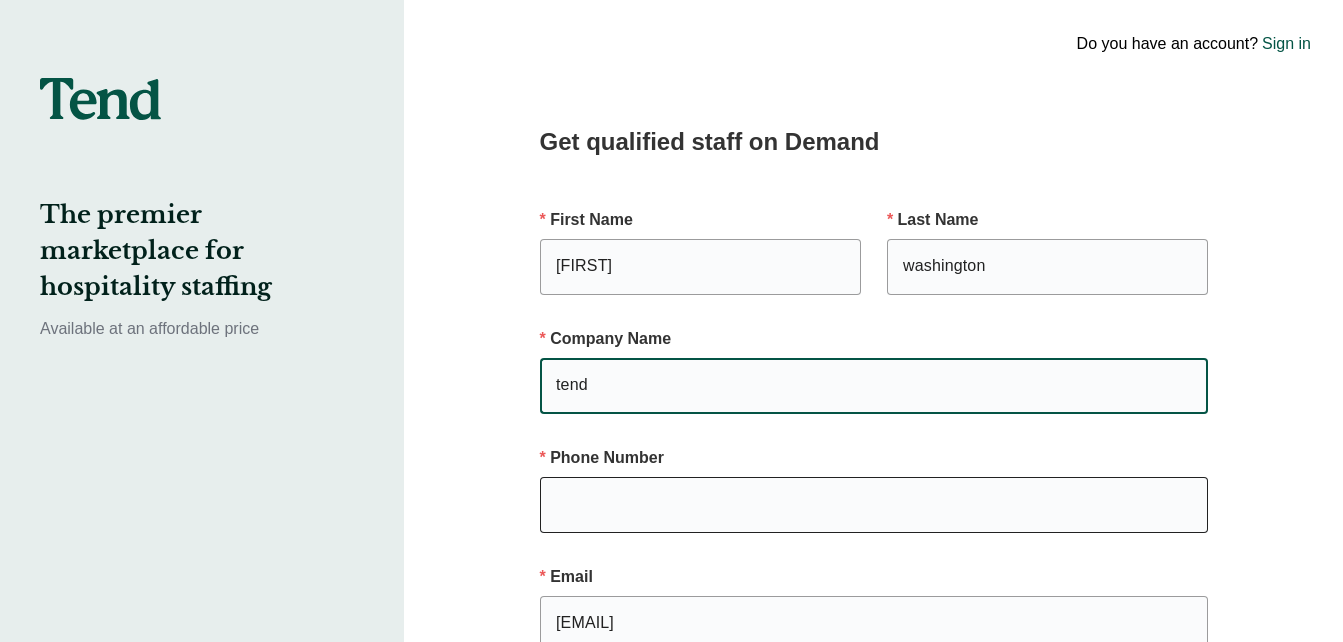 type on "tend" 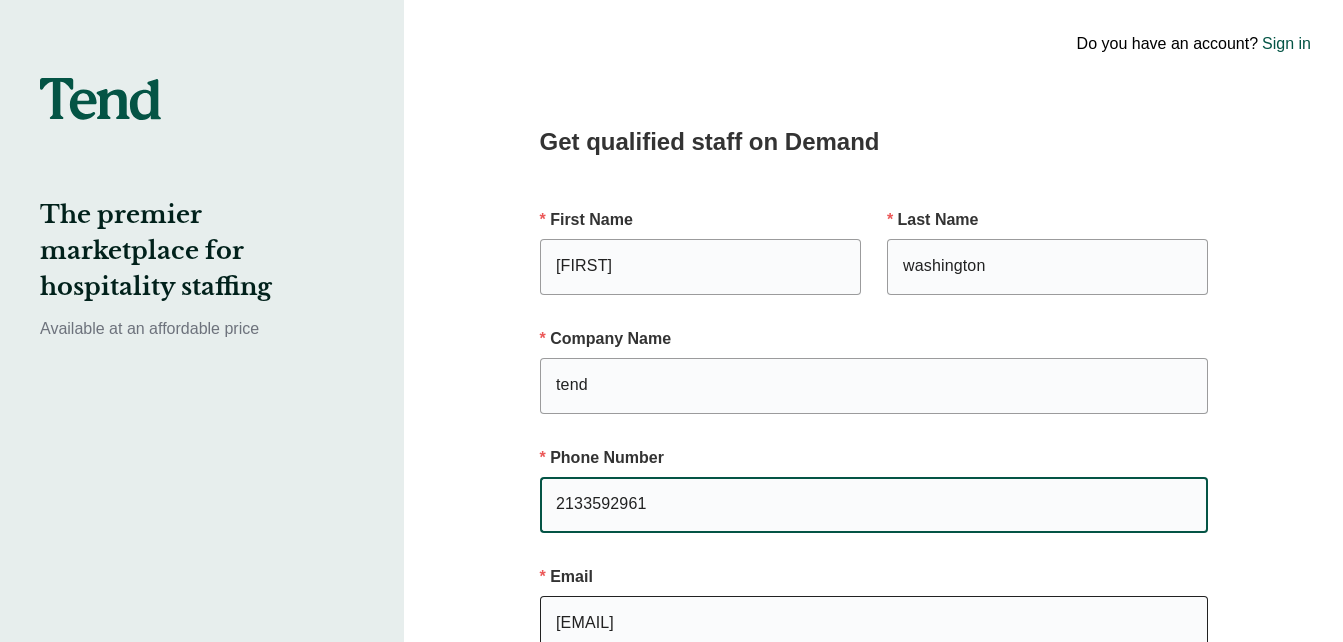 type on "2133592961" 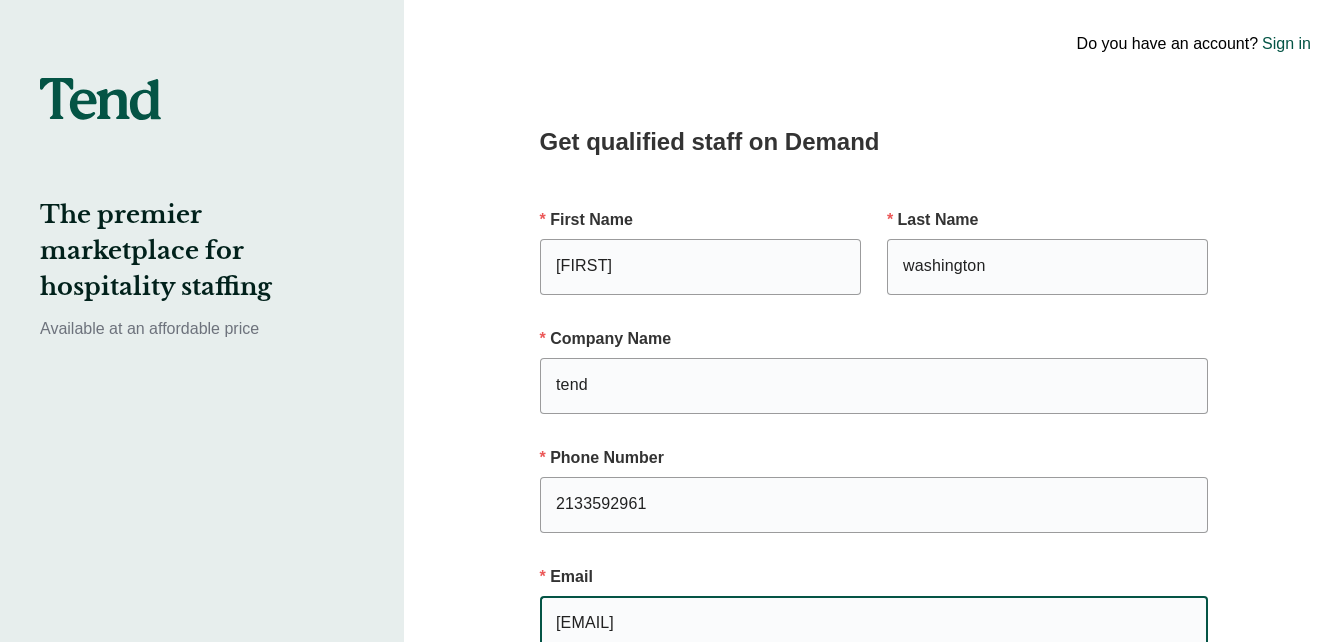 click on "Alliewash360@gmail.com" at bounding box center [874, 624] 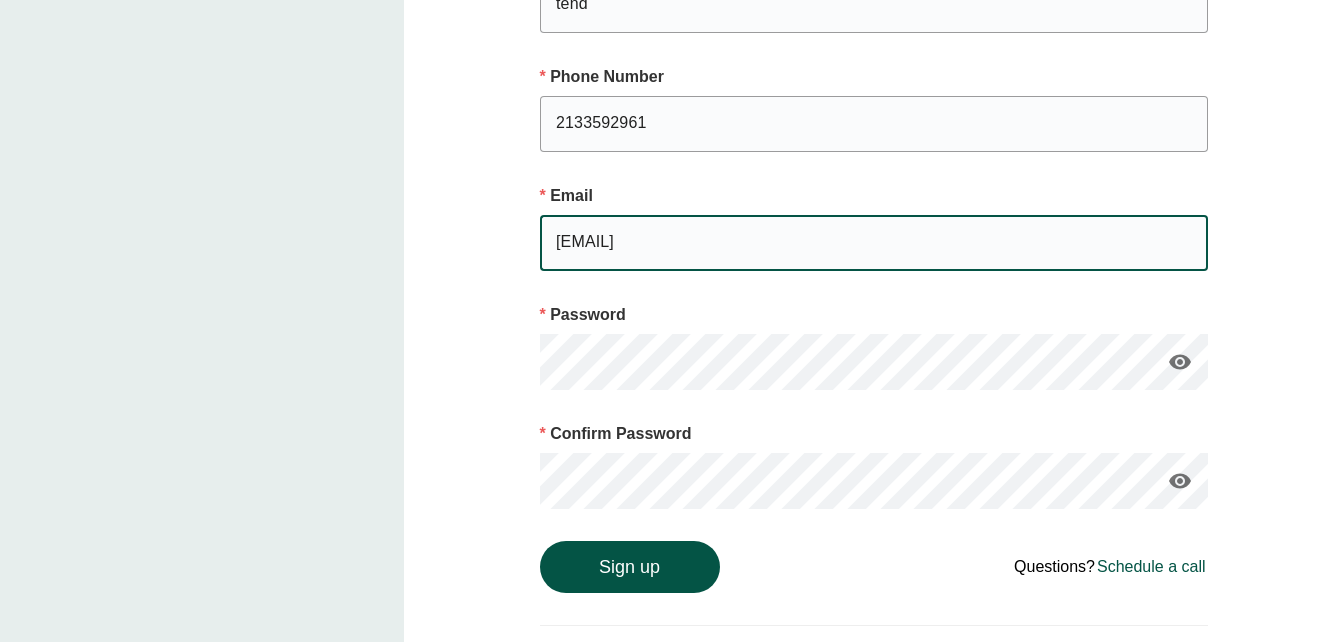 scroll, scrollTop: 400, scrollLeft: 0, axis: vertical 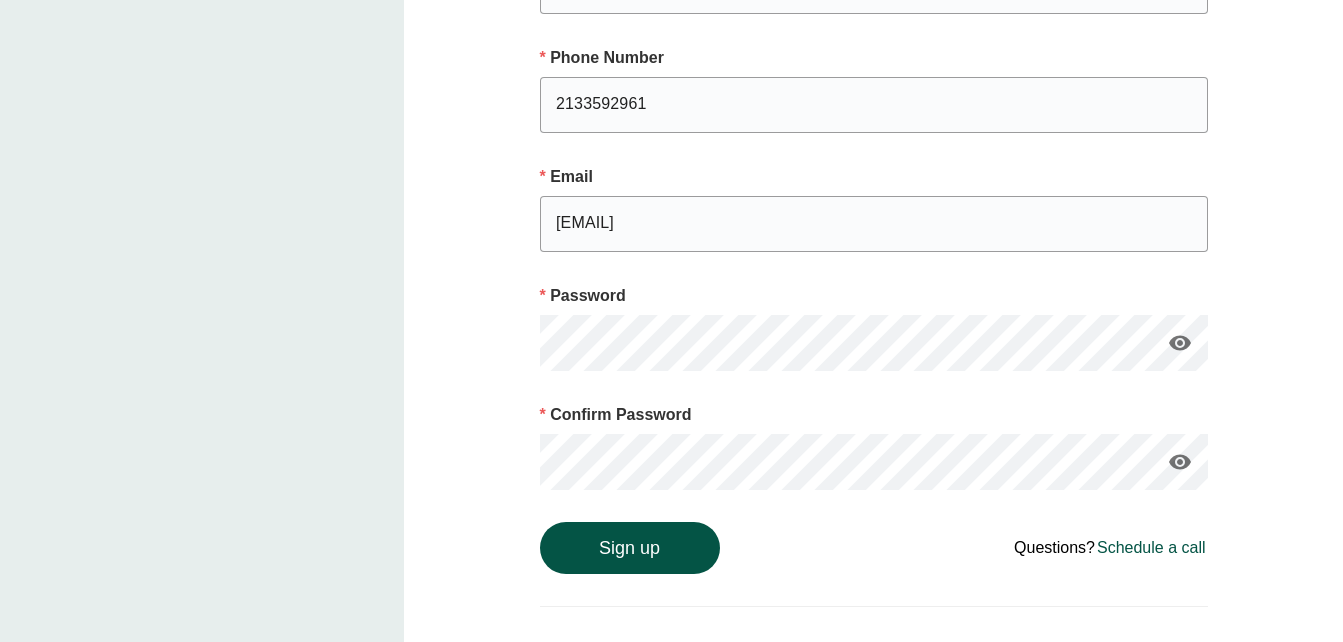 click on "visibility" at bounding box center [1180, 462] 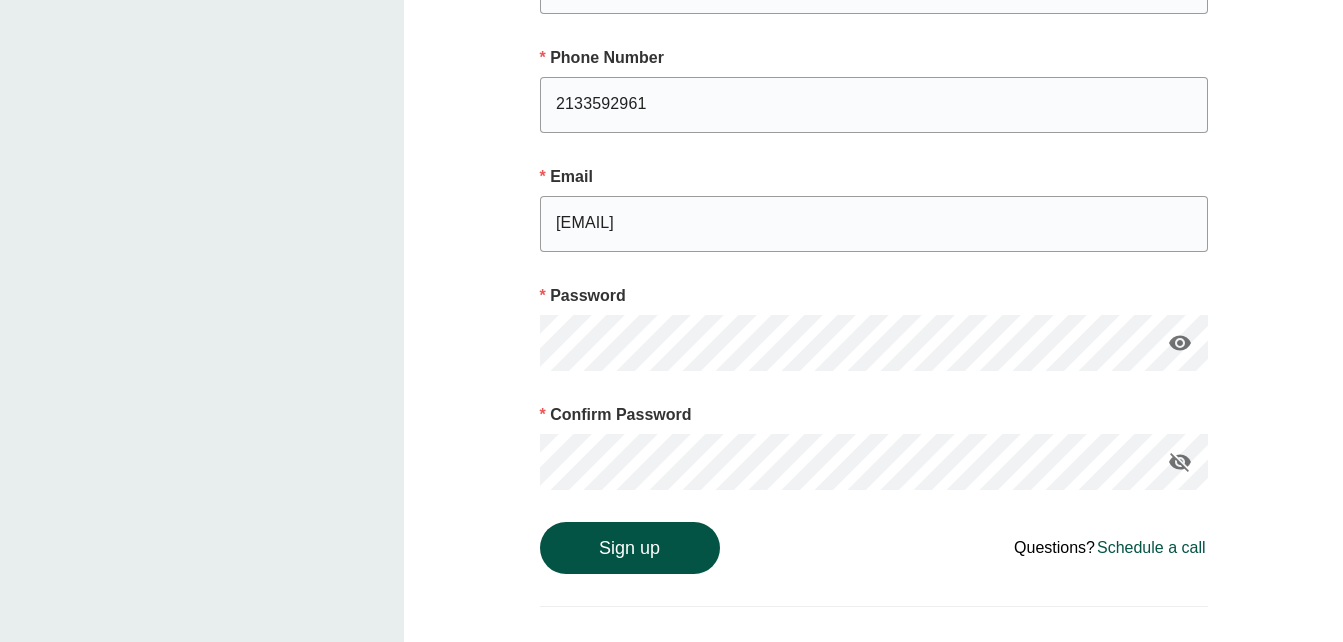 click on "visibility_off" at bounding box center [1180, 462] 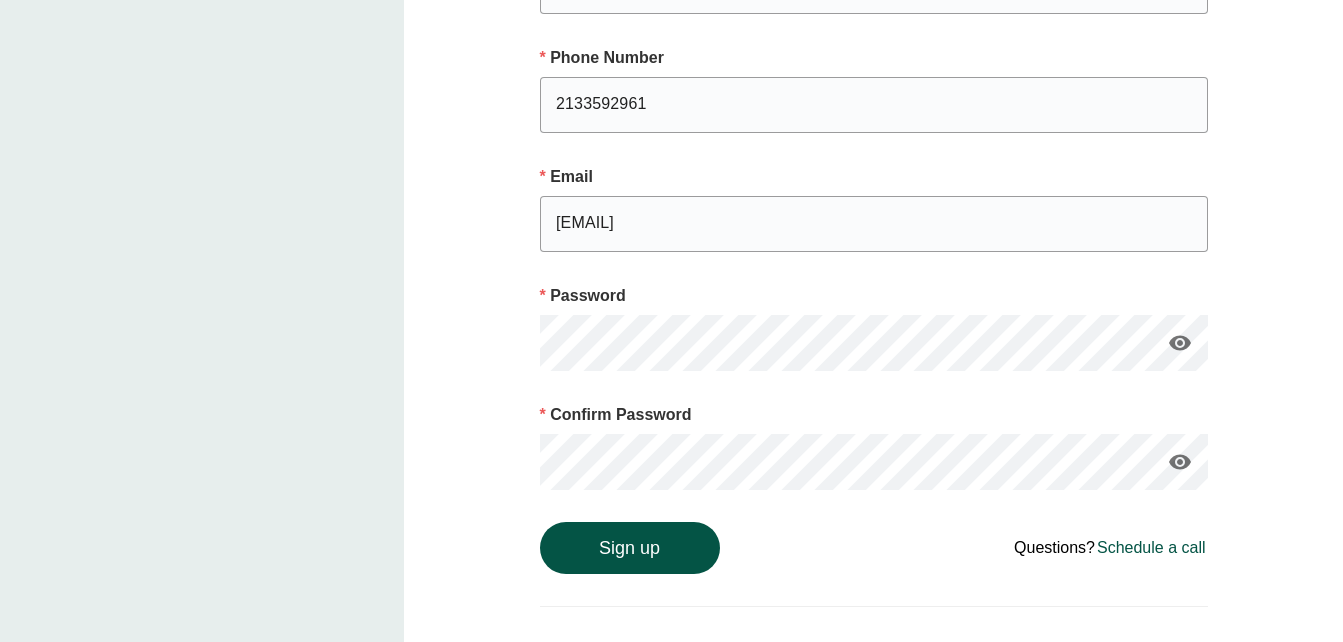 click on "visibility" at bounding box center (1180, 343) 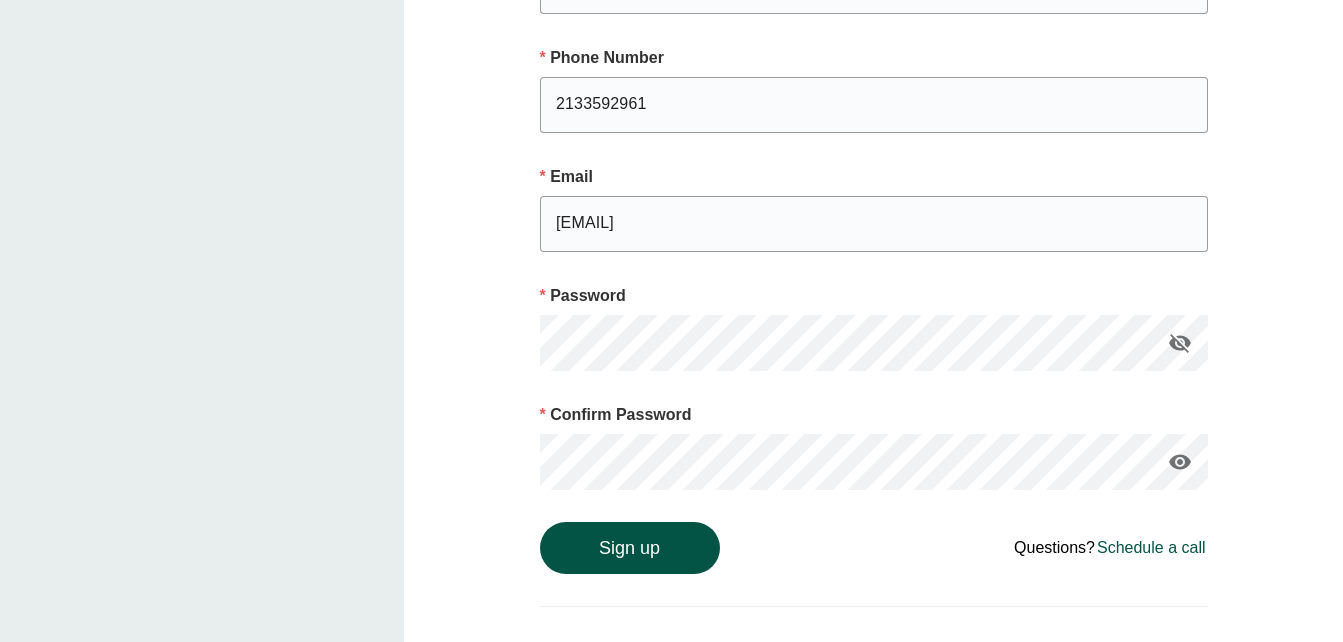 click on "visibility_off" at bounding box center (1180, 343) 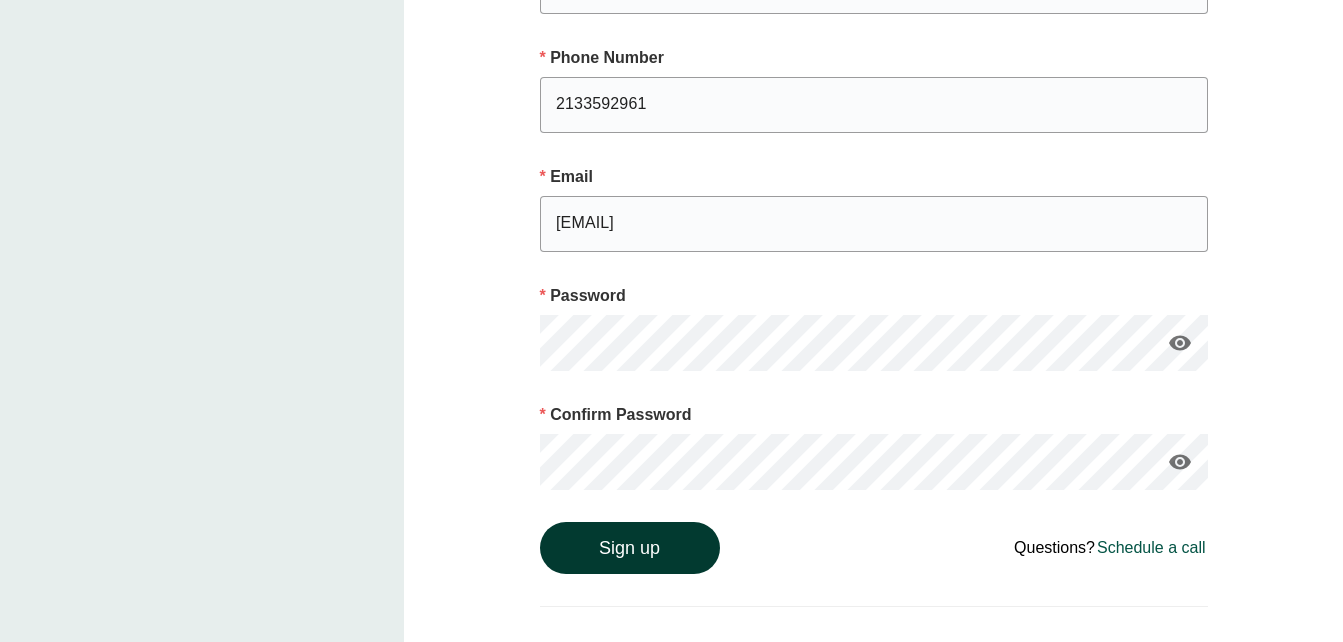 click on "Sign up" at bounding box center [630, 548] 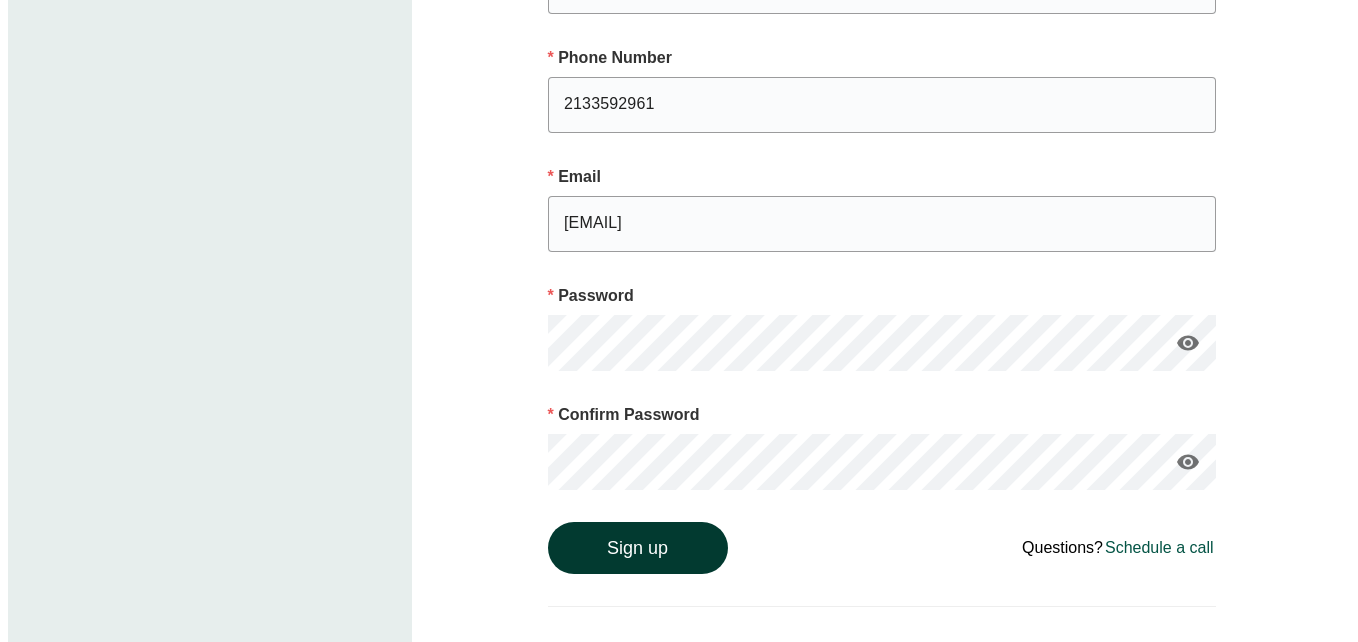 scroll, scrollTop: 0, scrollLeft: 0, axis: both 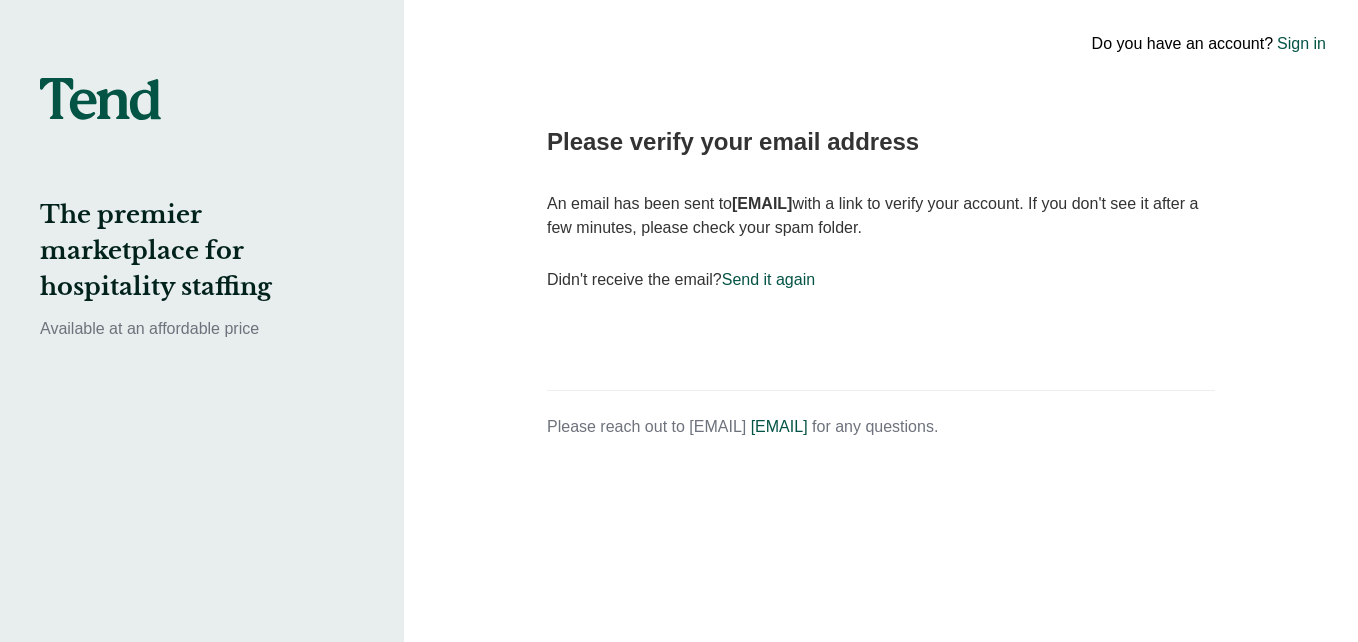 click on "Please verify your email address An email has been sent to  Alliewash360@gmail.com  with a link to verify your account. If you don't see it after a few minutes, please check your spam folder. Didn't receive the email?  Send it again Please reach out to   business@hiretend.com   for any questions." at bounding box center [881, 321] 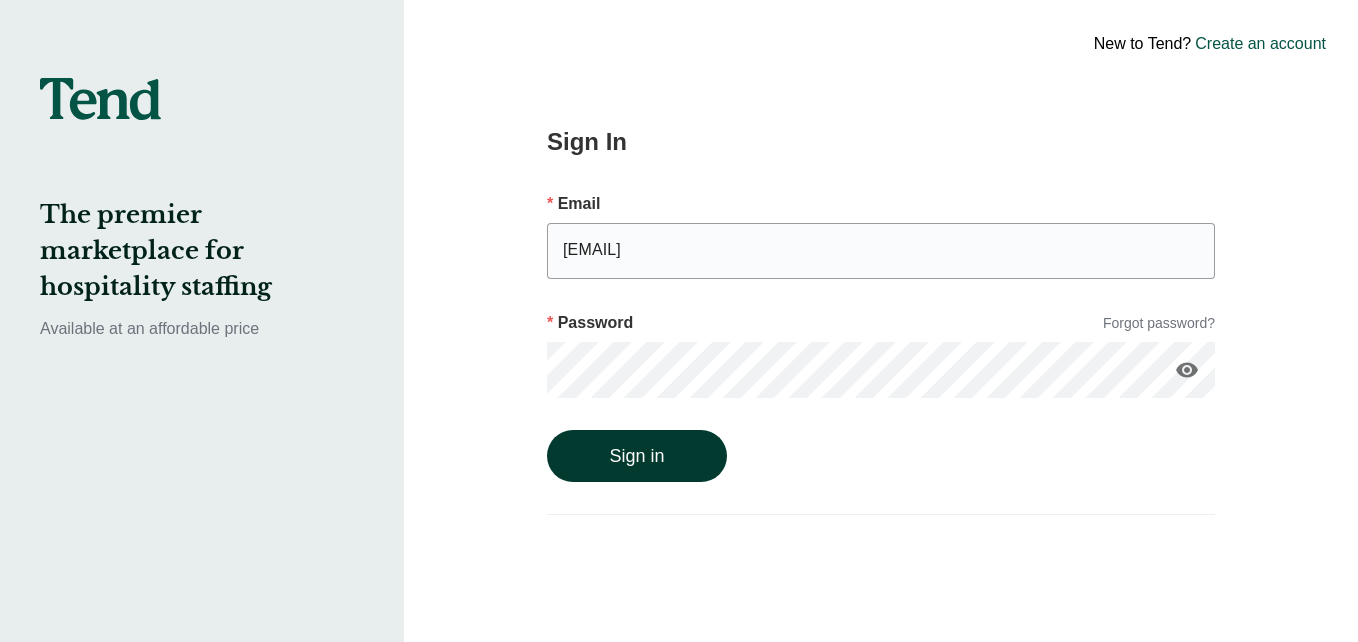 click on "Sign in" at bounding box center [637, 456] 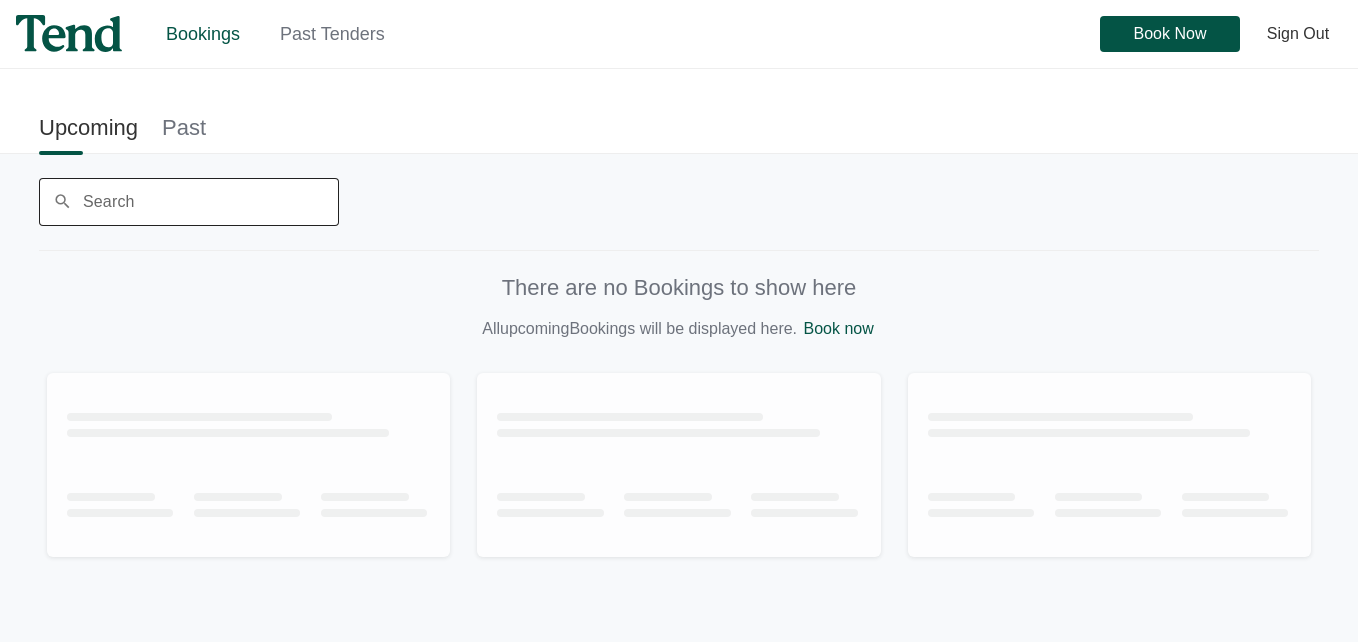 click on "Search" at bounding box center (189, 202) 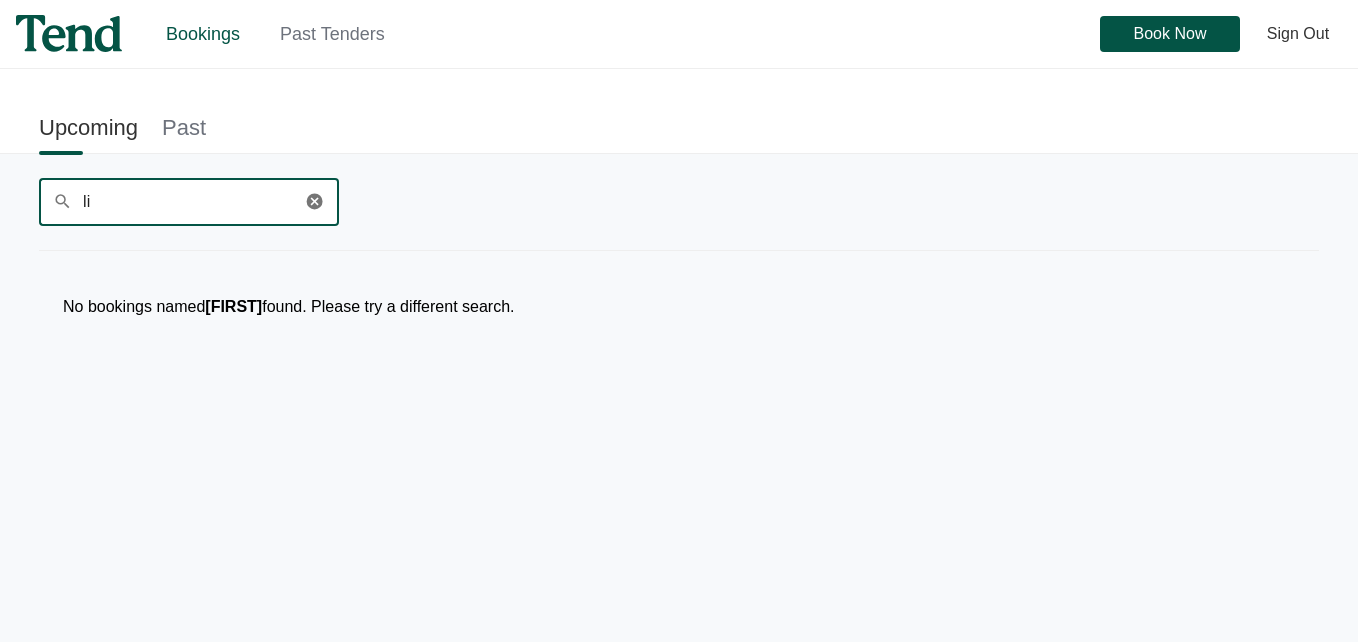 type on "l" 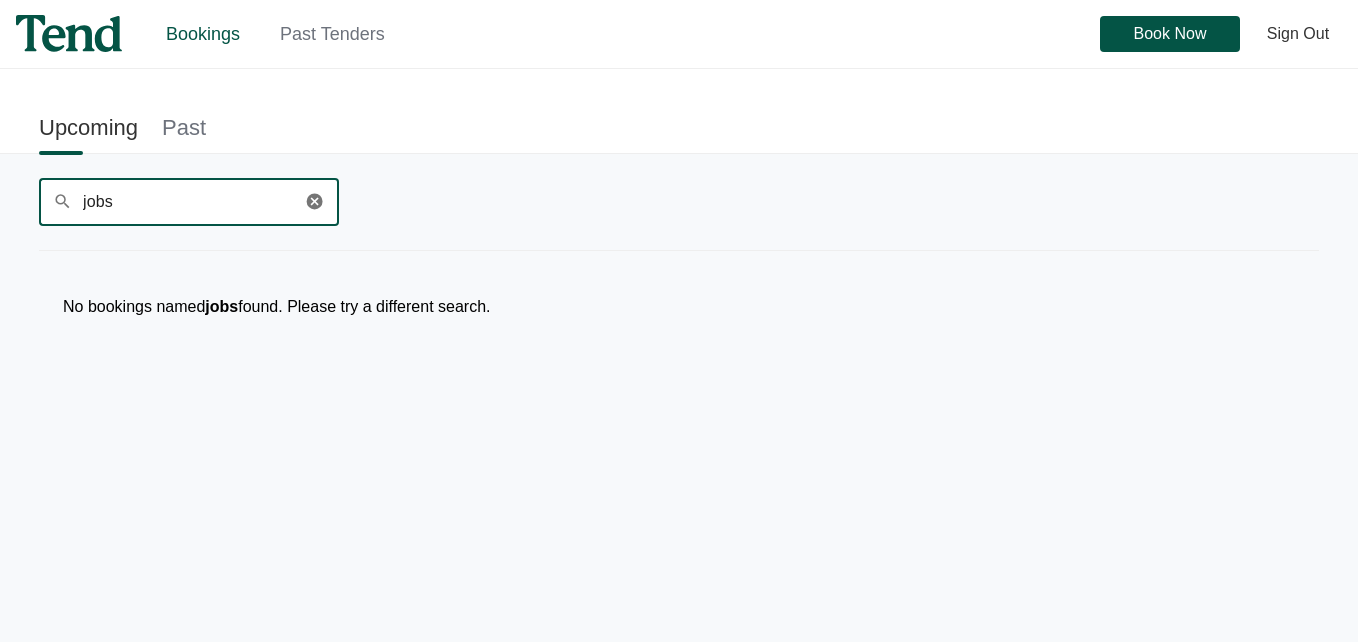 type on "jobs" 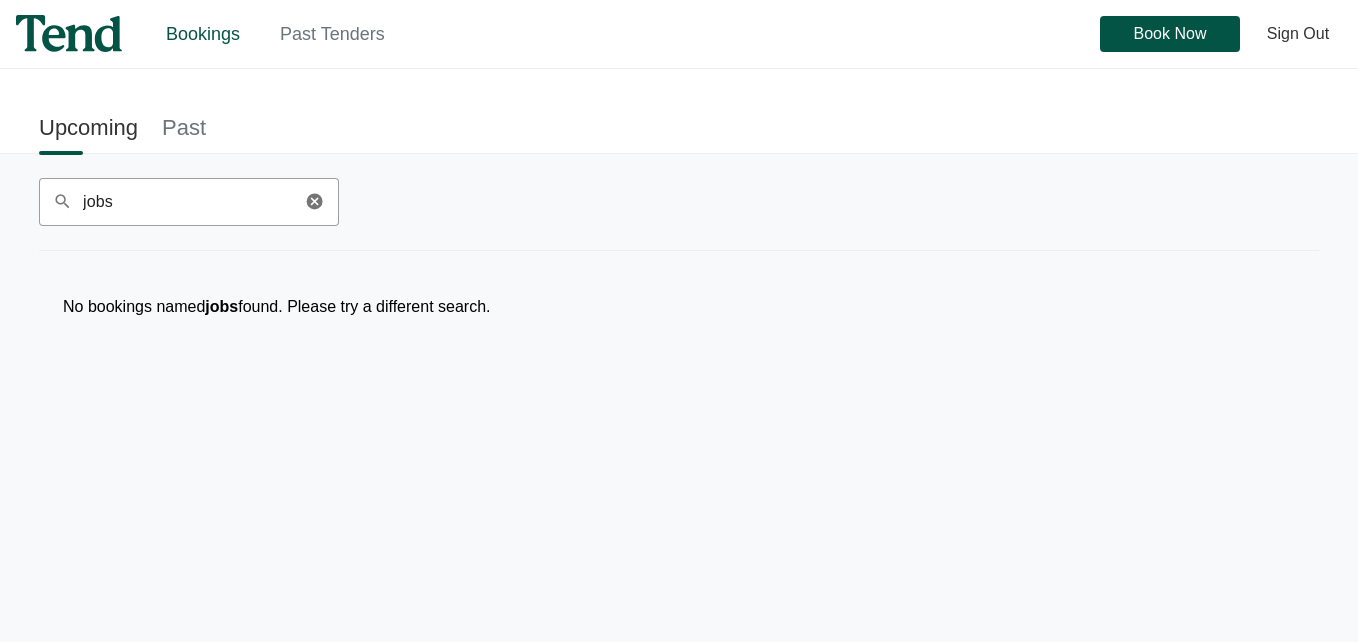 click on "Past" at bounding box center (184, 127) 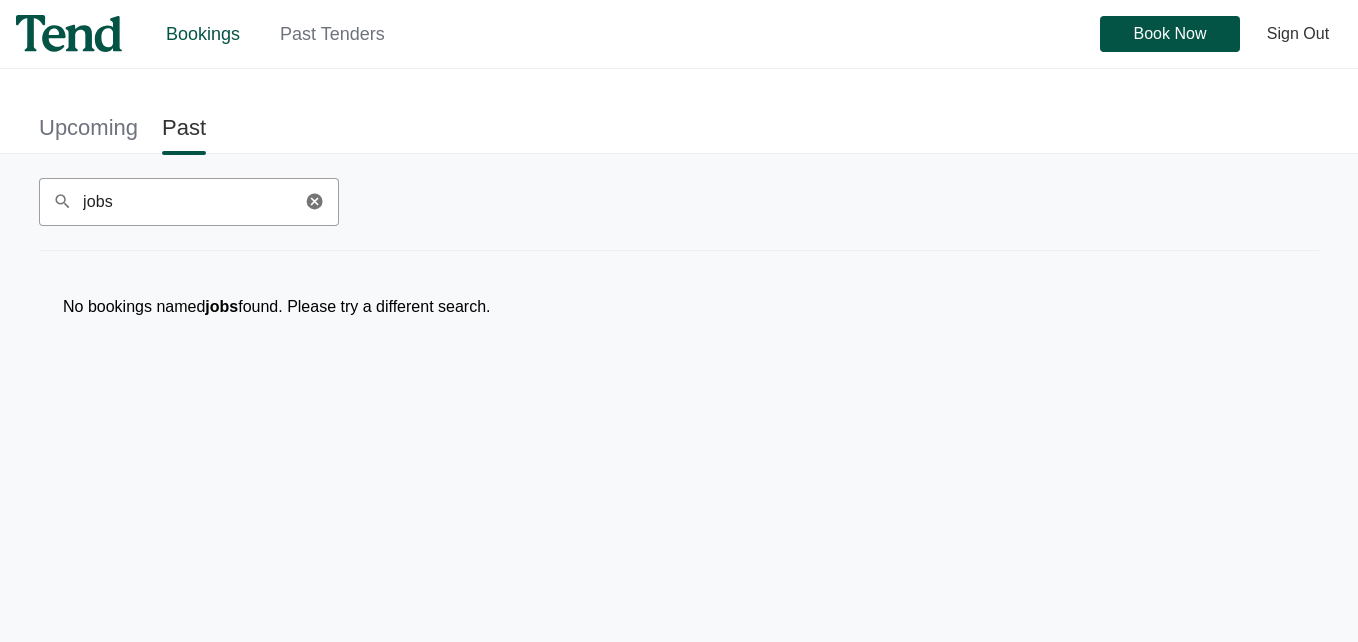 click at bounding box center [69, 33] 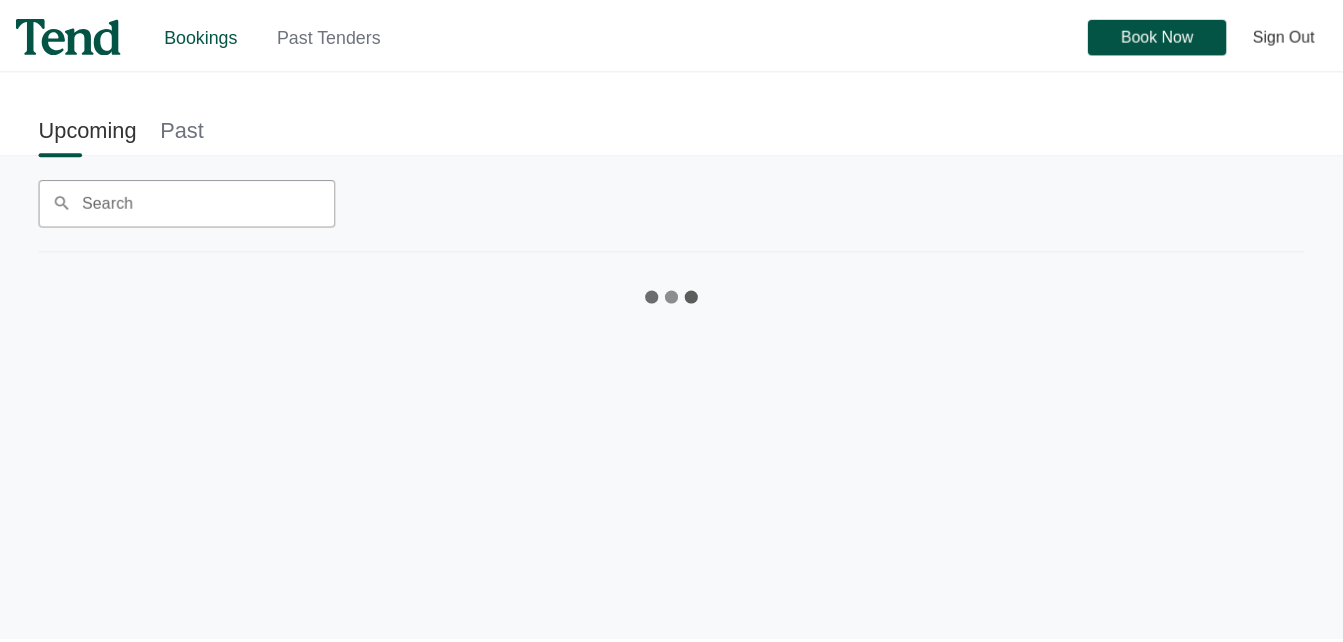 scroll, scrollTop: 0, scrollLeft: 0, axis: both 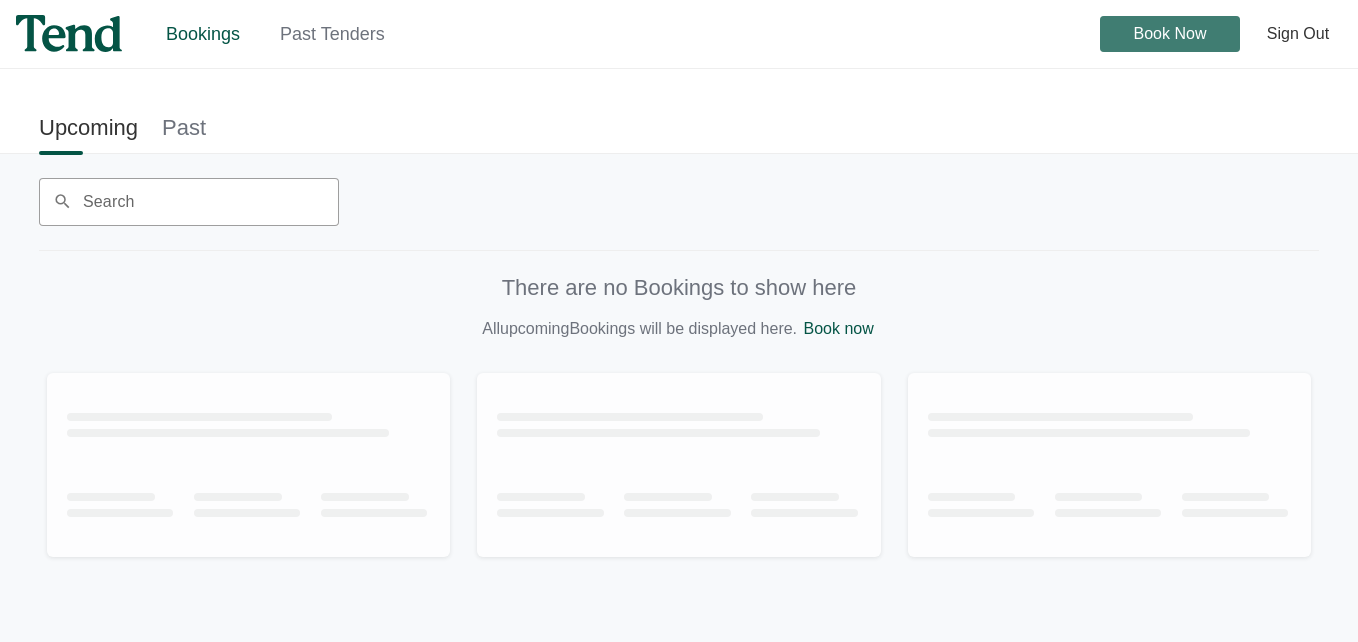 click on "Book Now" at bounding box center [1170, 34] 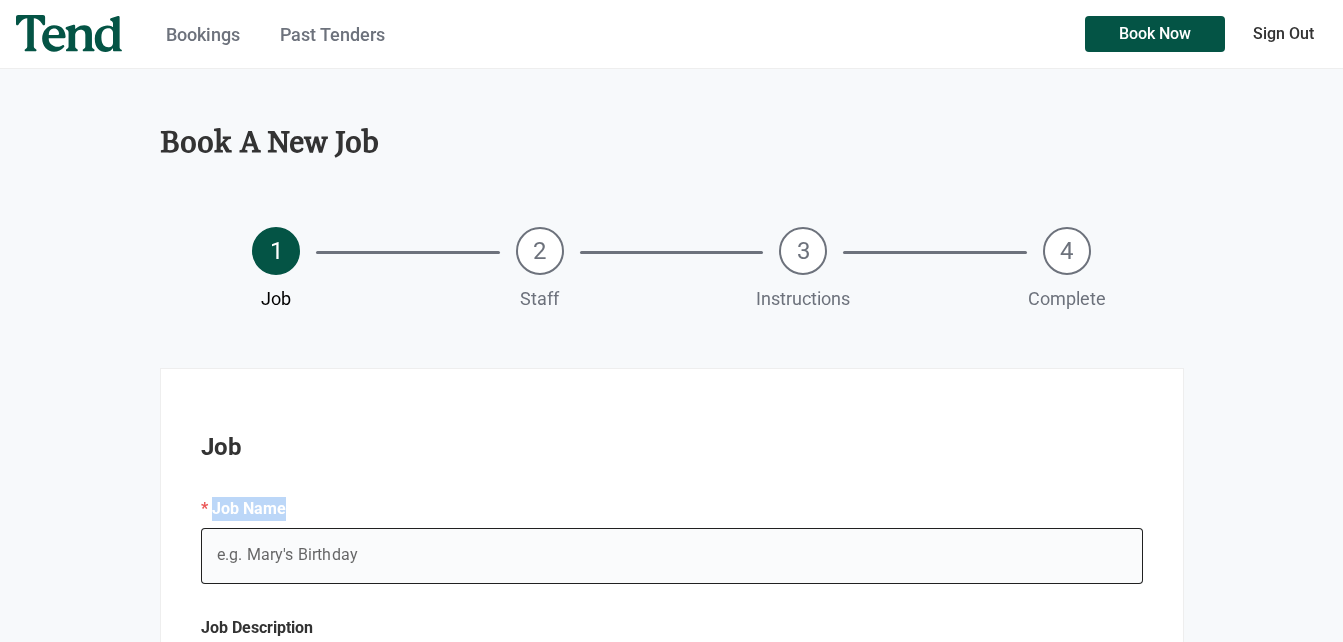 drag, startPoint x: 451, startPoint y: 355, endPoint x: 333, endPoint y: 557, distance: 233.94017 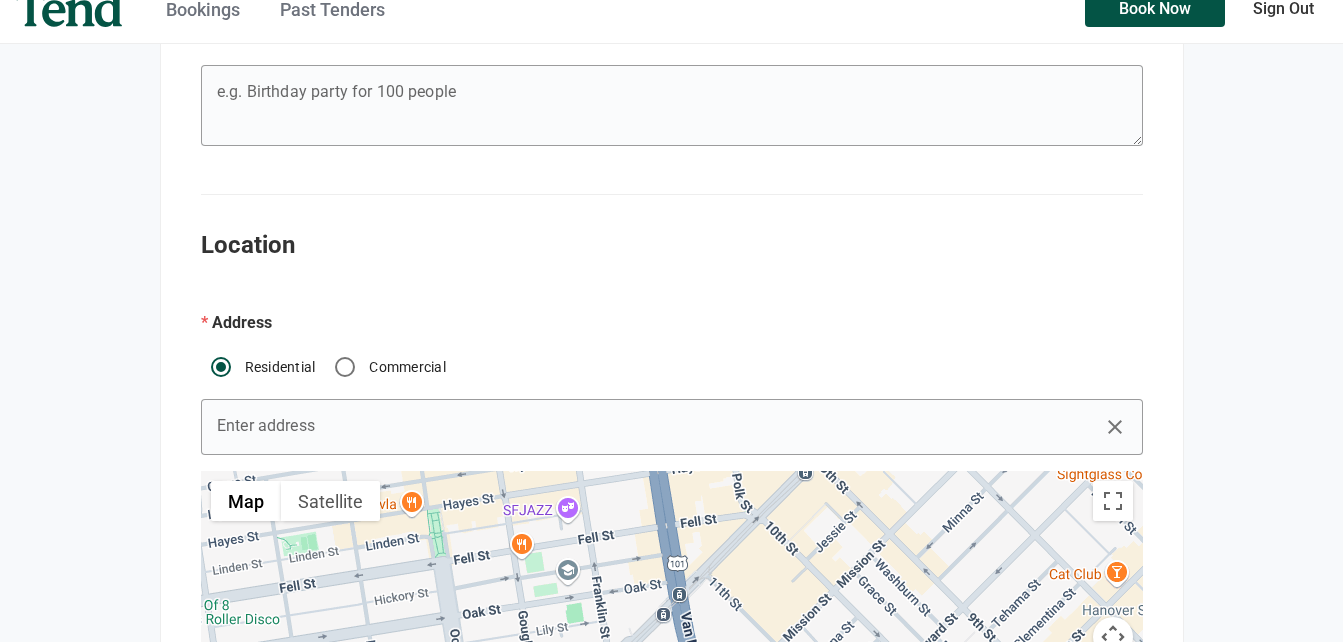 scroll, scrollTop: 600, scrollLeft: 0, axis: vertical 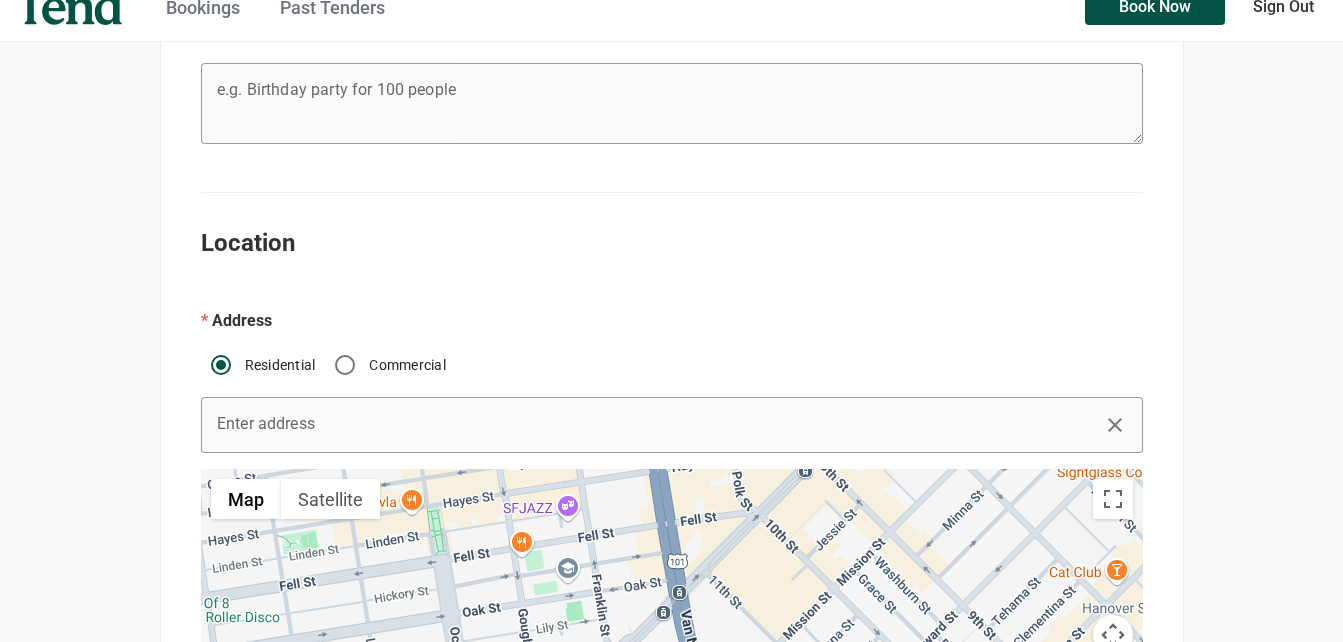 click on "To navigate, press the arrow keys." at bounding box center [672, 610] 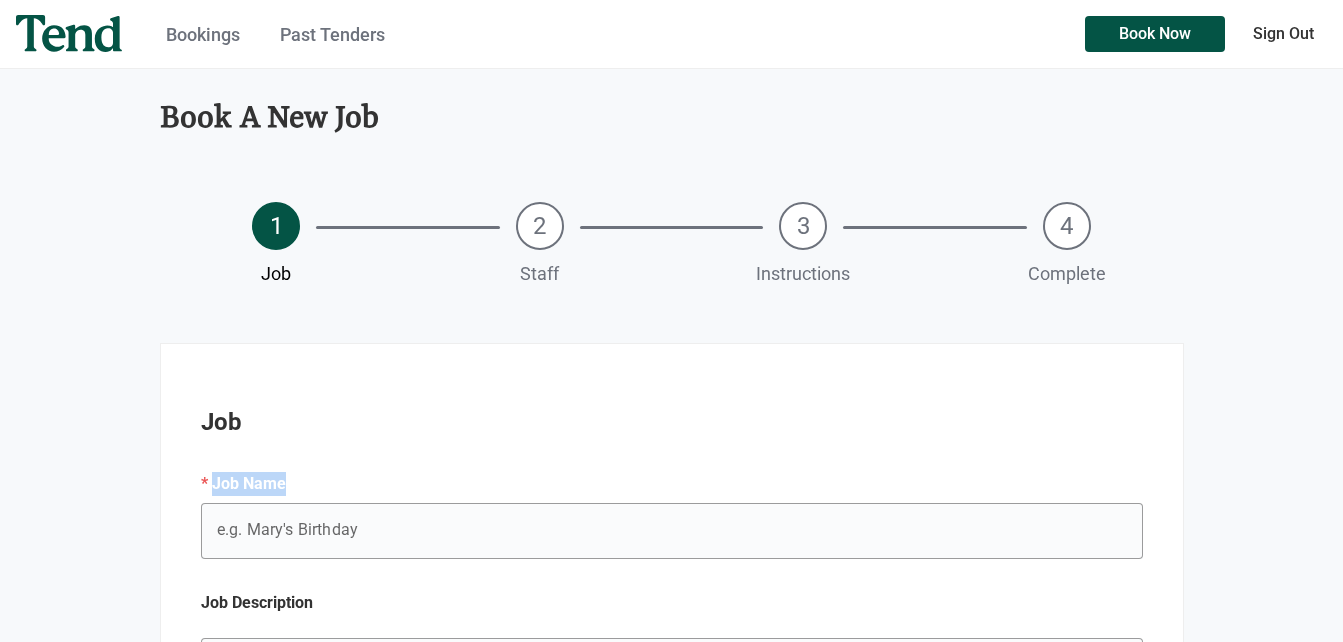 scroll, scrollTop: 0, scrollLeft: 0, axis: both 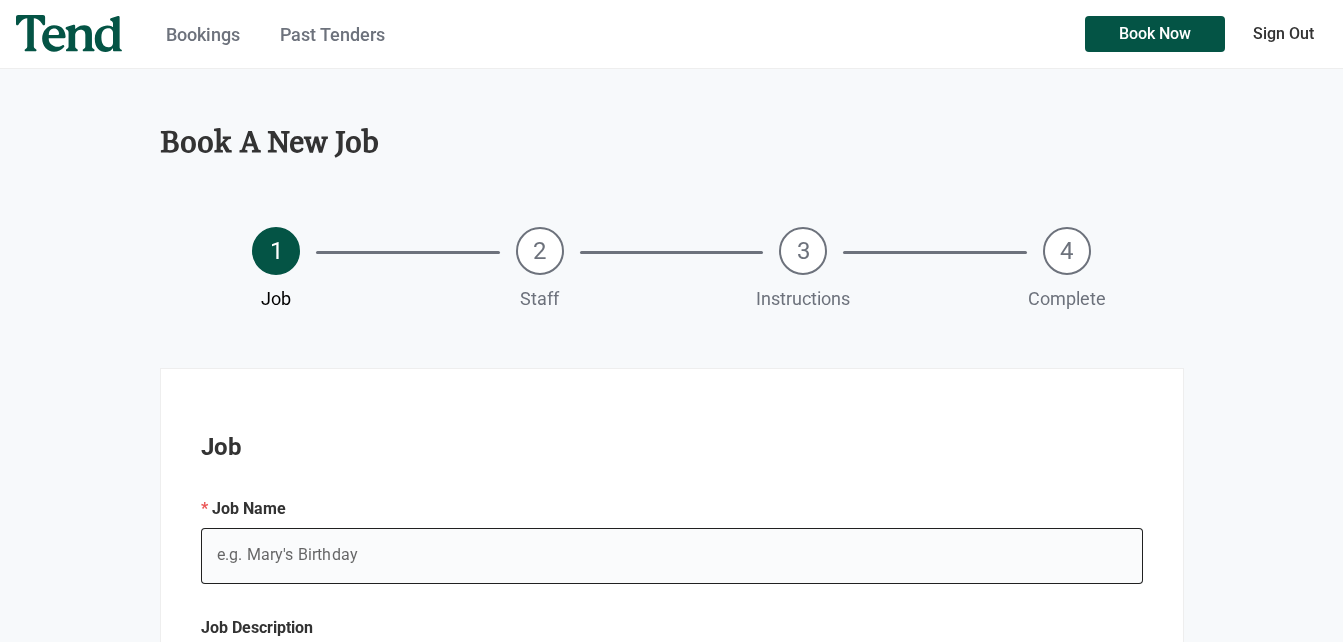 click on "e.g. Mary's Birthday" at bounding box center [672, 556] 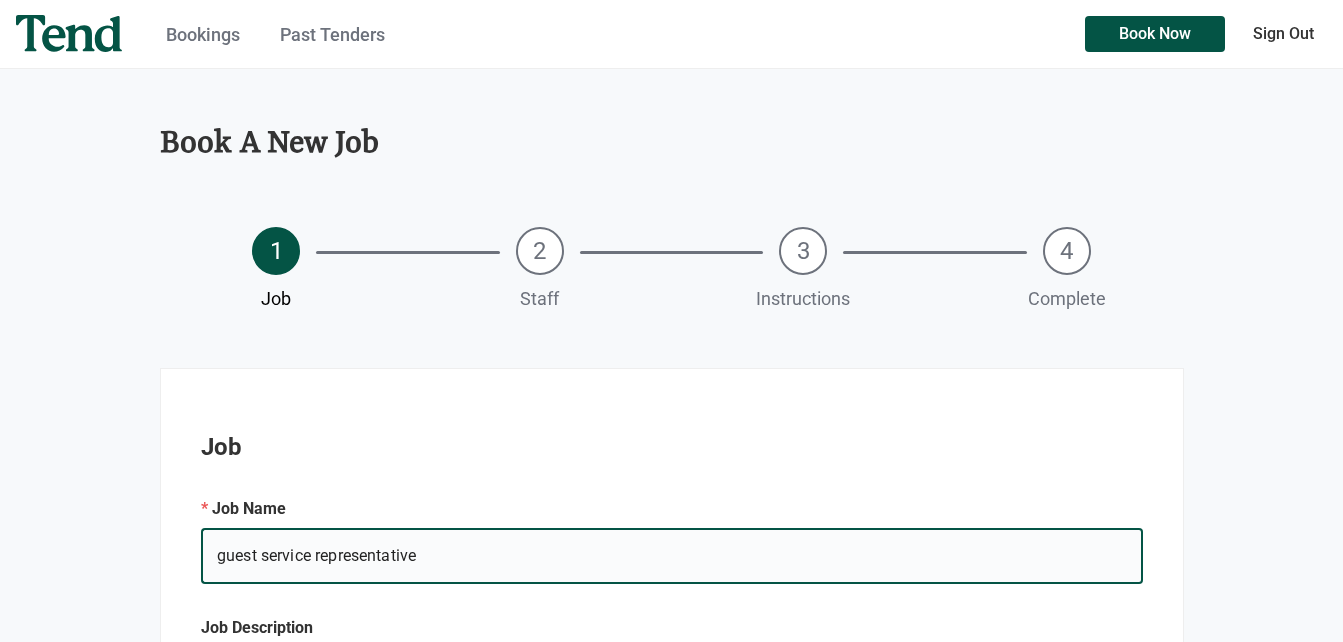 type on "guest service representative" 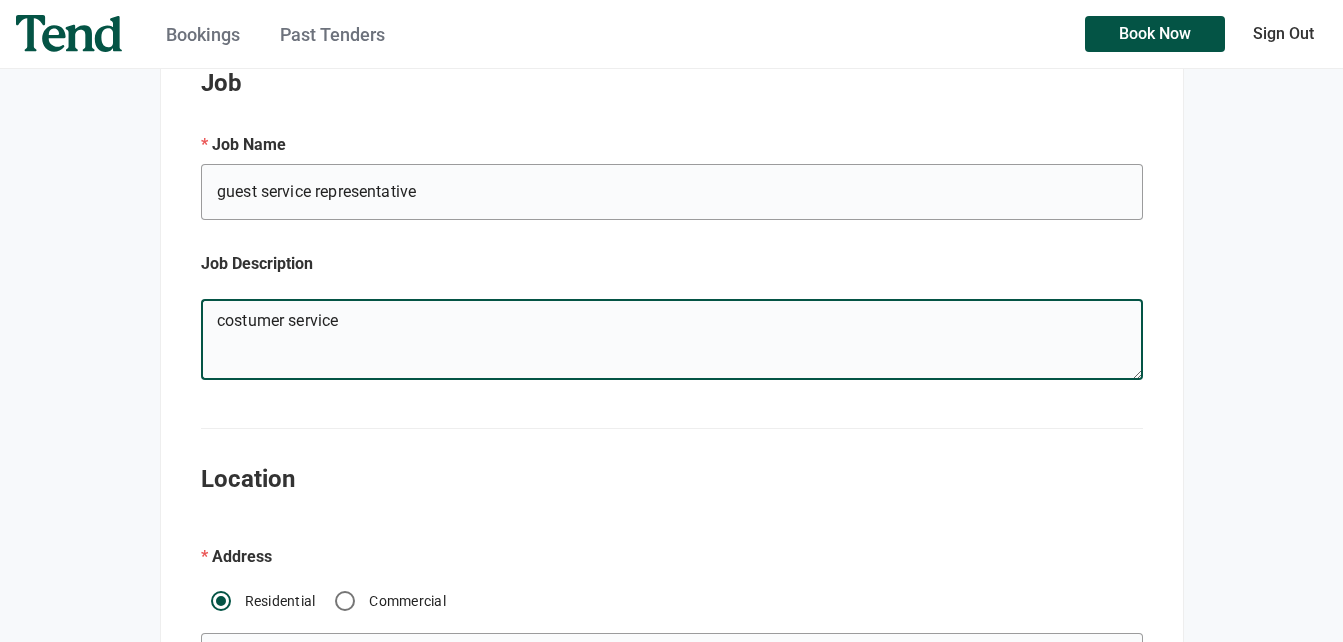 type on "costumer service" 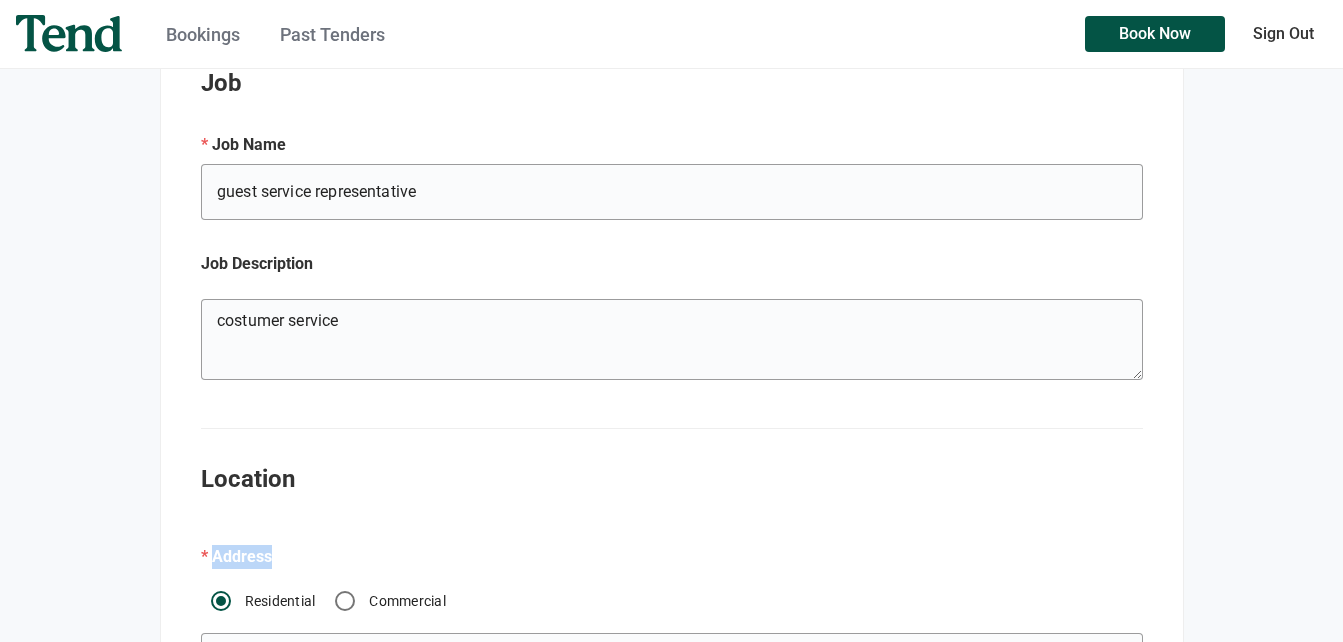 drag, startPoint x: 457, startPoint y: 565, endPoint x: 525, endPoint y: 469, distance: 117.64353 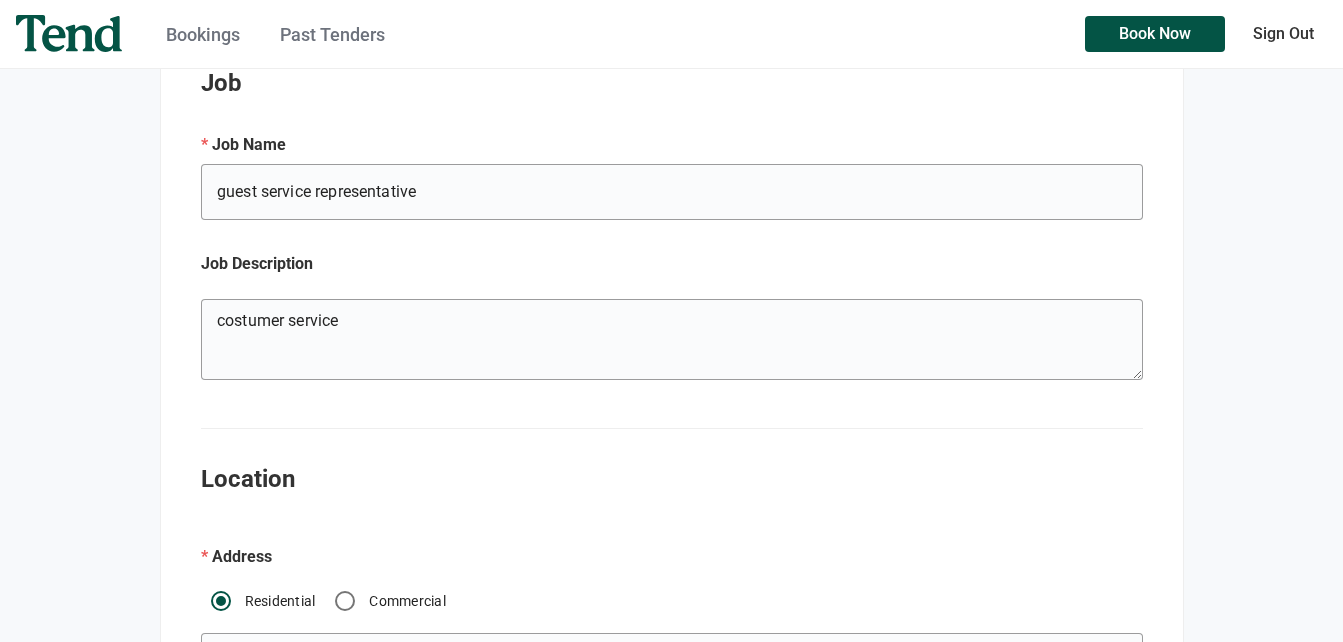 drag, startPoint x: 1319, startPoint y: 0, endPoint x: 906, endPoint y: 49, distance: 415.89664 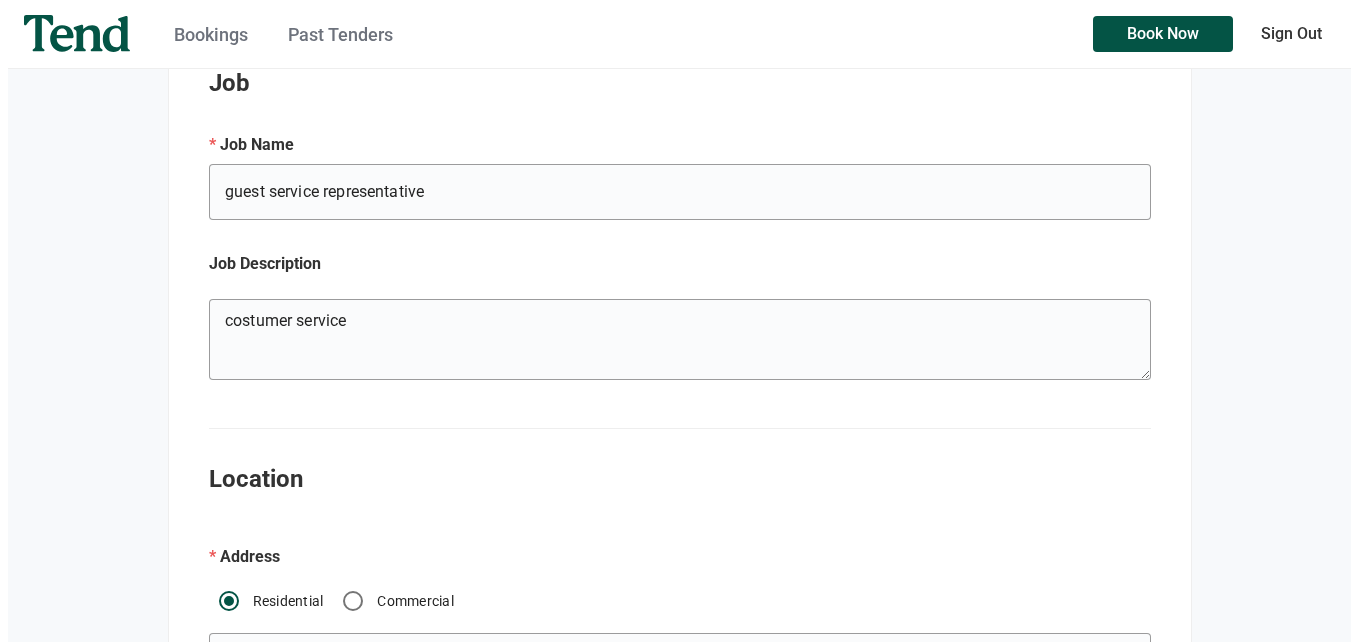 scroll, scrollTop: 0, scrollLeft: 0, axis: both 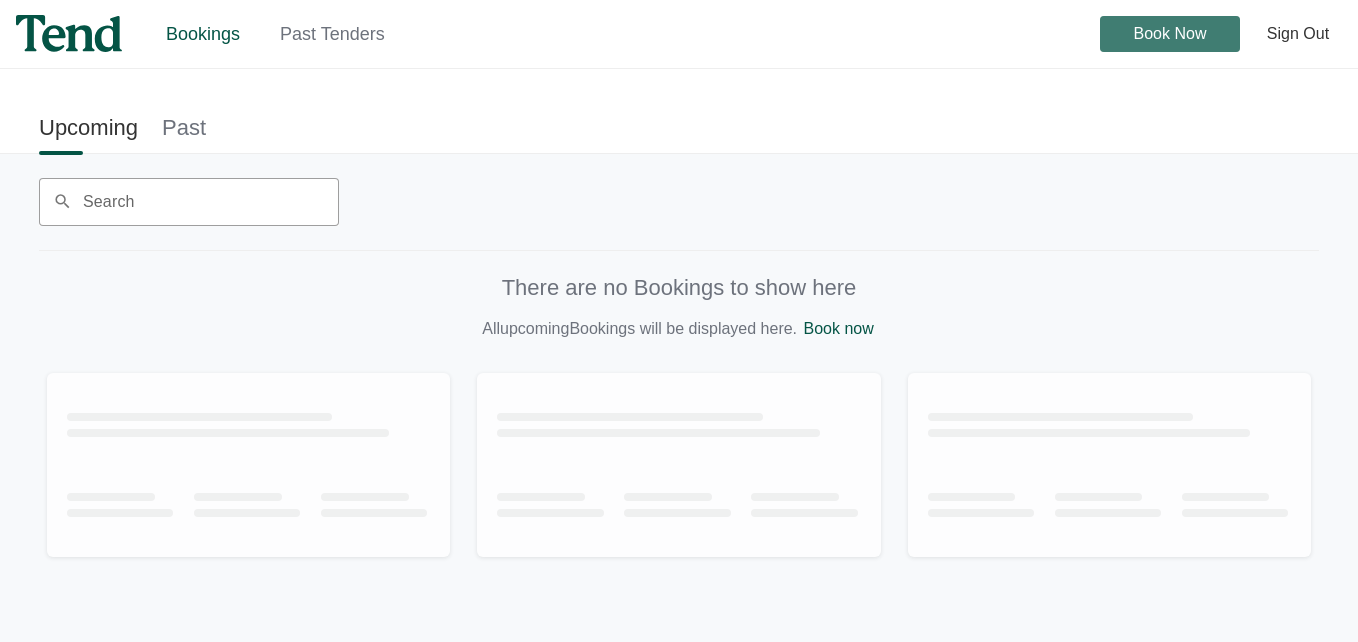 click on "Book Now" at bounding box center [1170, 34] 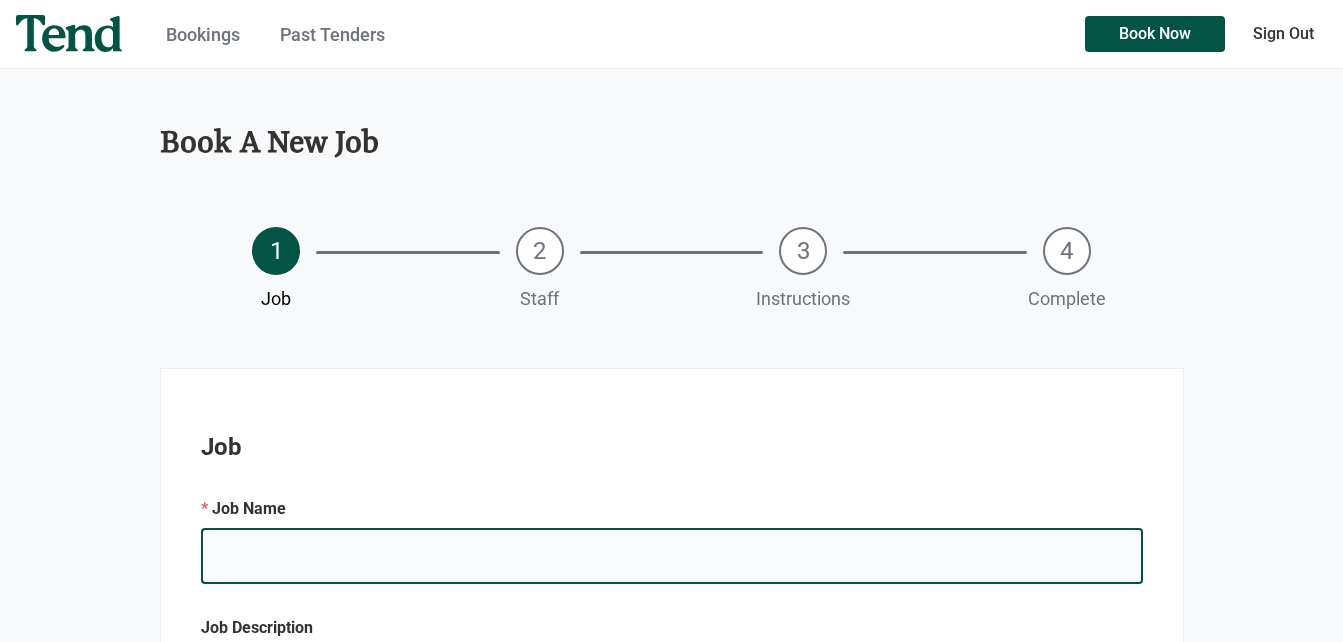 click on "e.g. Mary's Birthday" at bounding box center [672, 556] 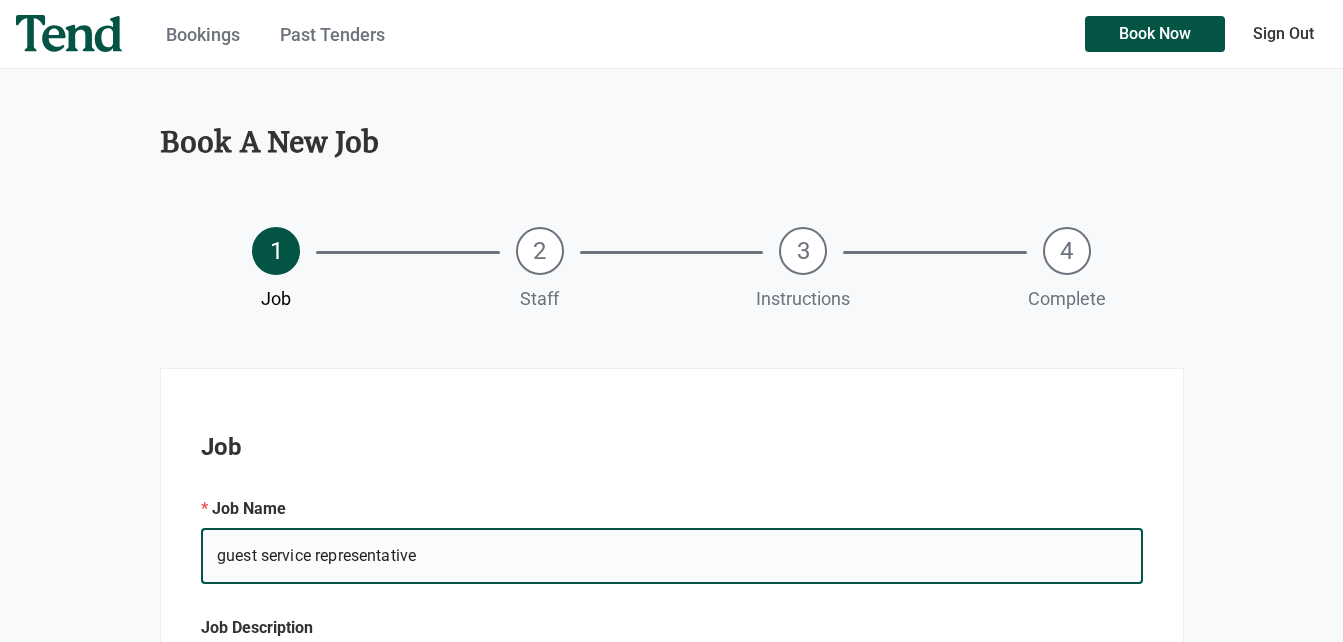 type on "costumer service" 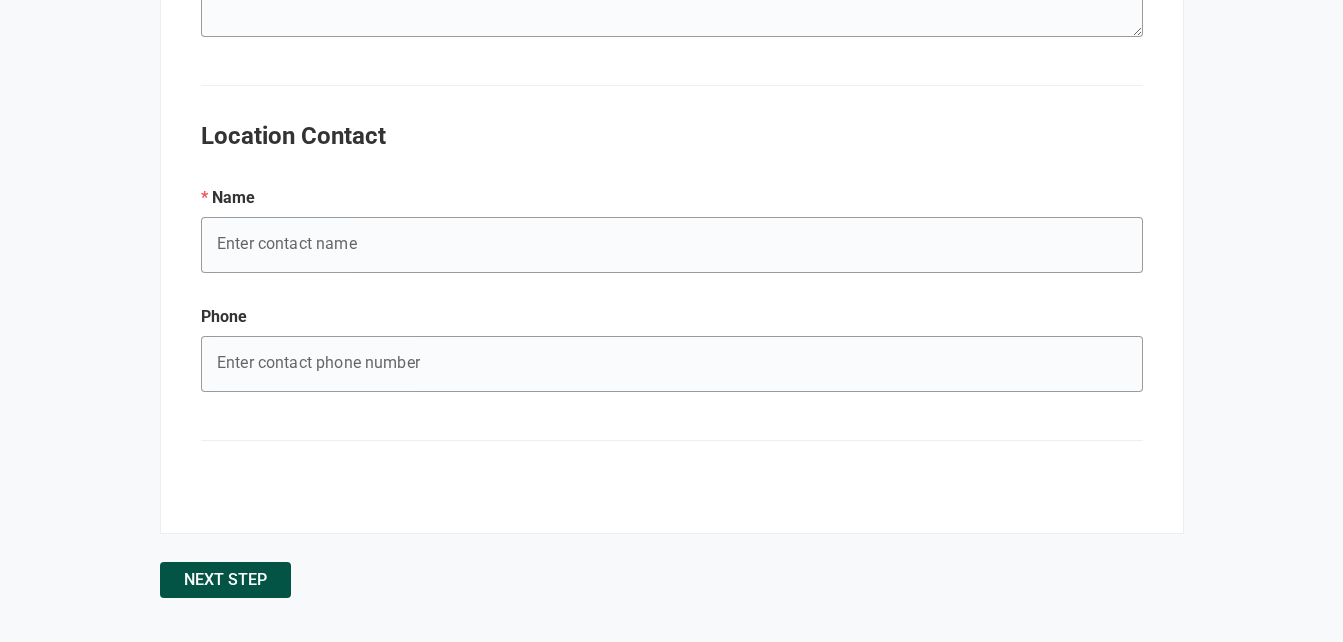 scroll, scrollTop: 1844, scrollLeft: 0, axis: vertical 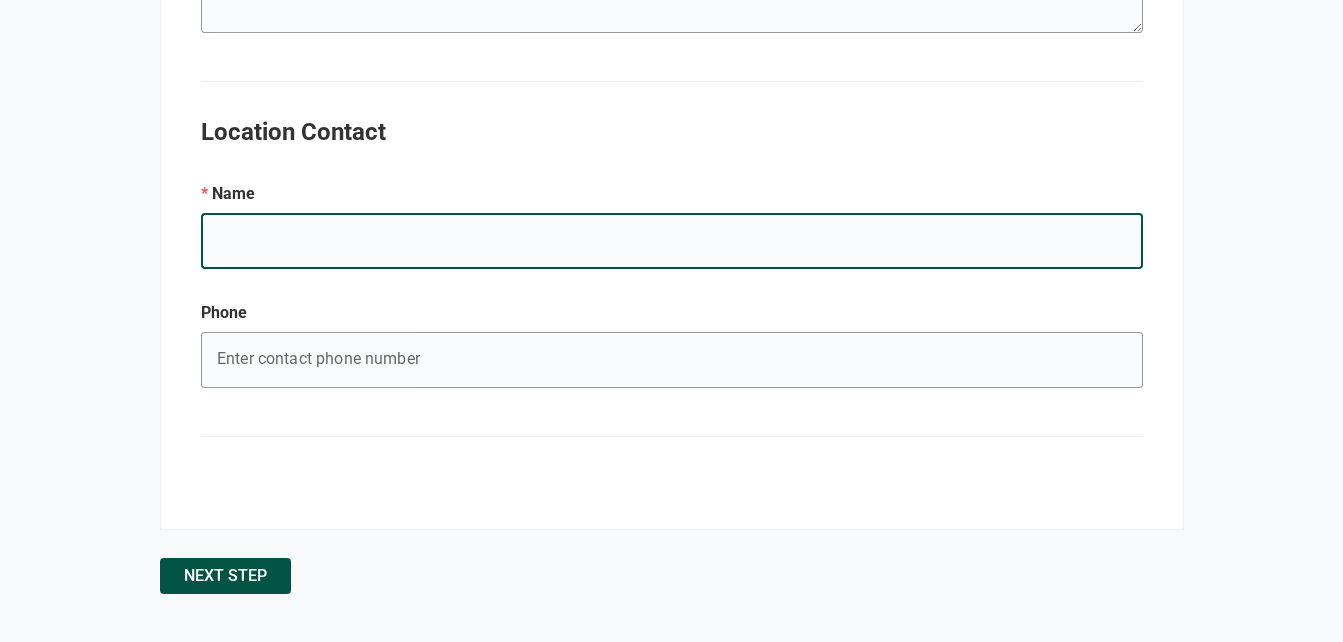 click on "e.g. Mary's Birthday" at bounding box center (672, 241) 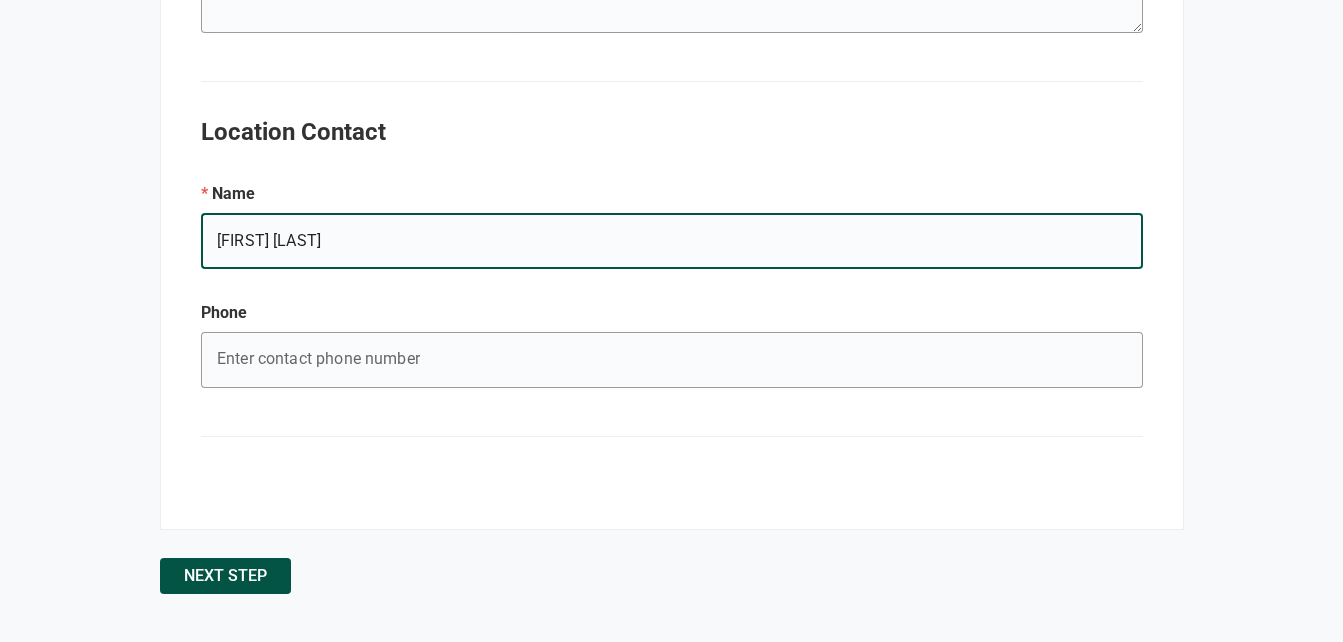 type on "2133592961" 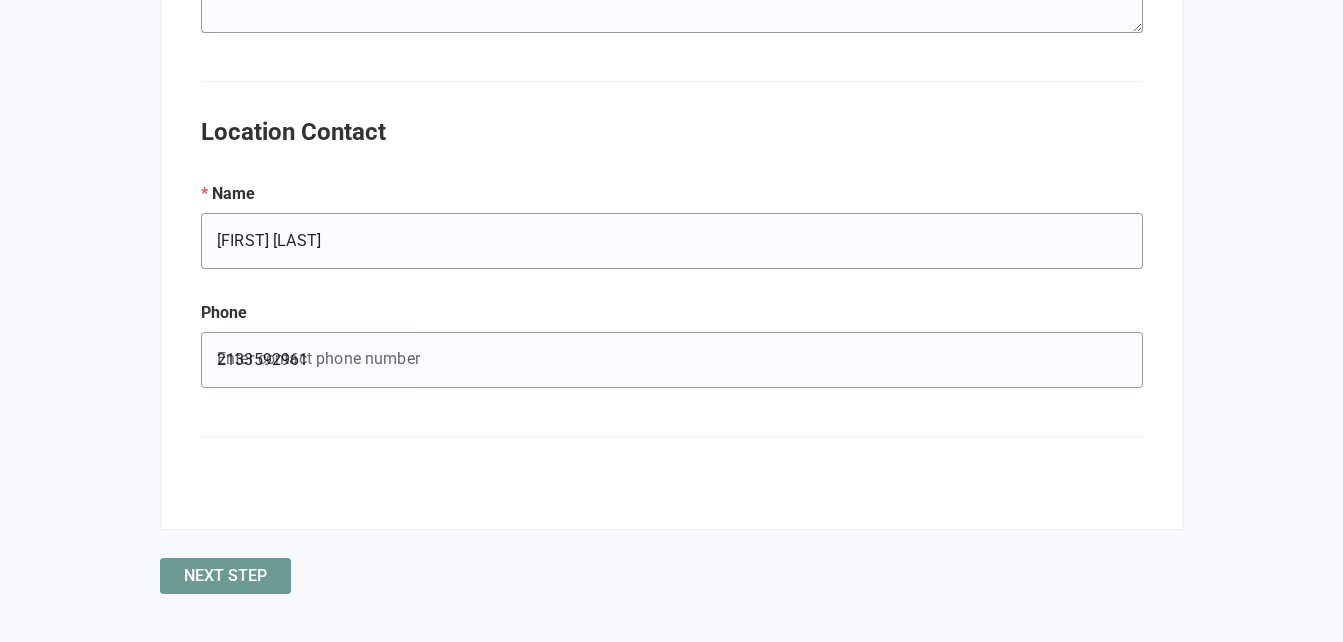 click on "Next Step" at bounding box center (225, 576) 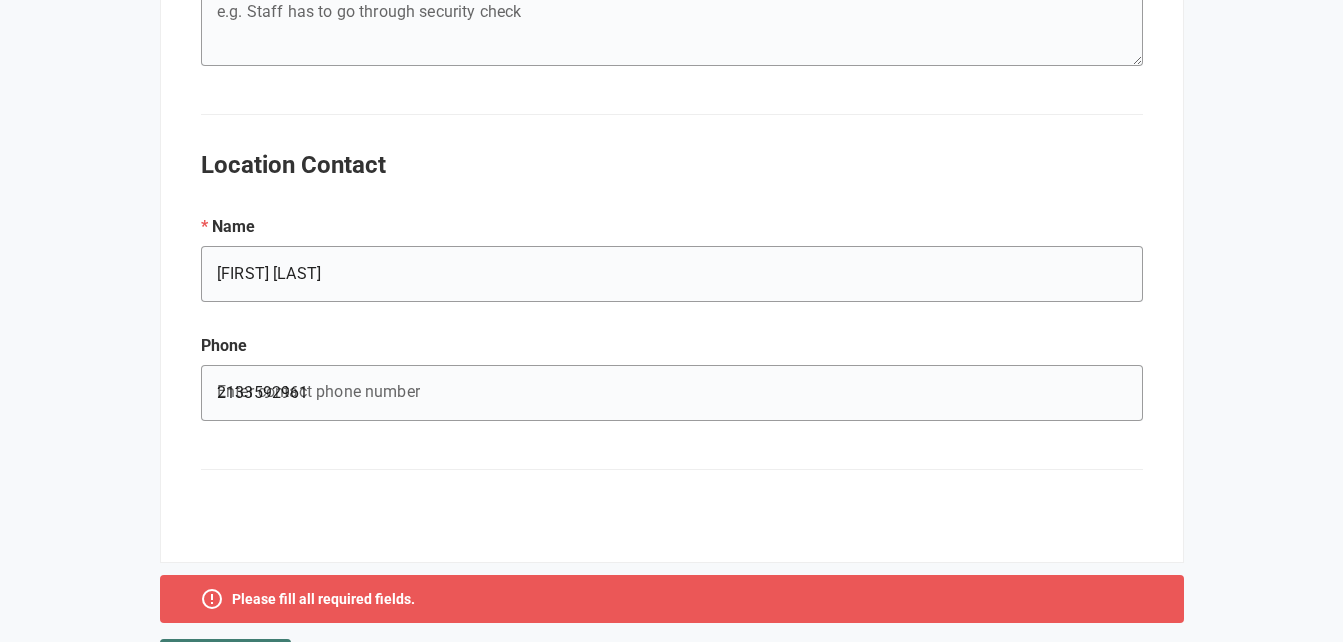 scroll, scrollTop: 1877, scrollLeft: 0, axis: vertical 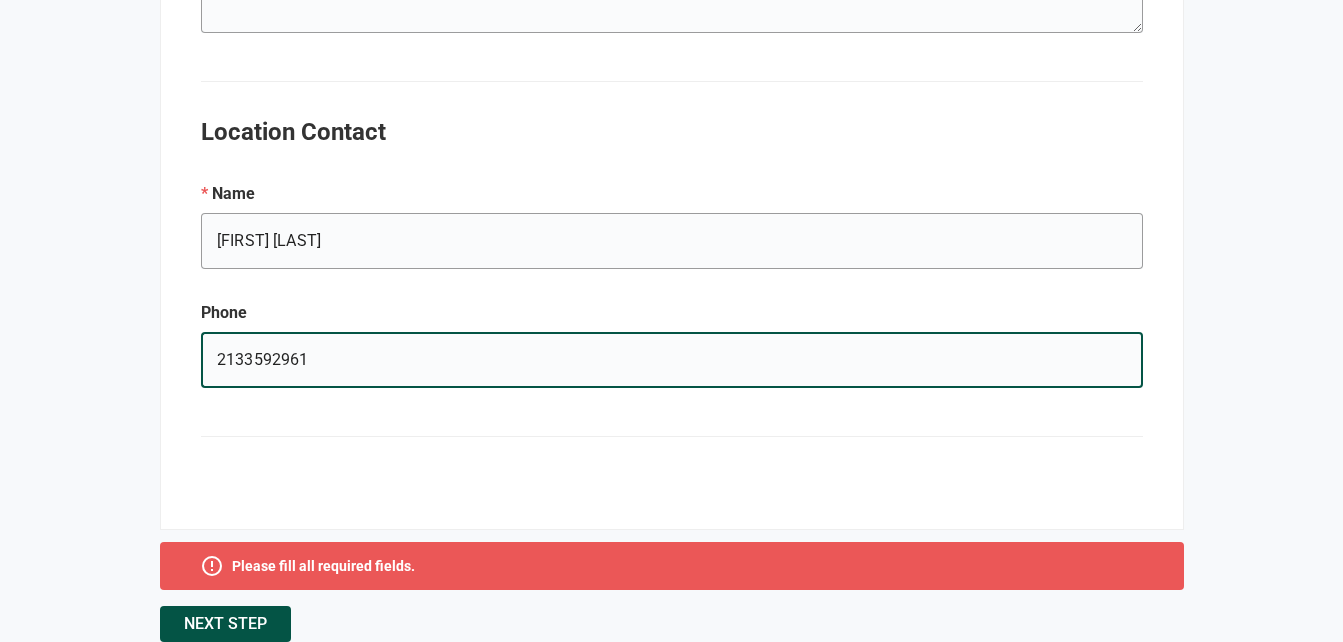 click on "2133592961" at bounding box center [672, 360] 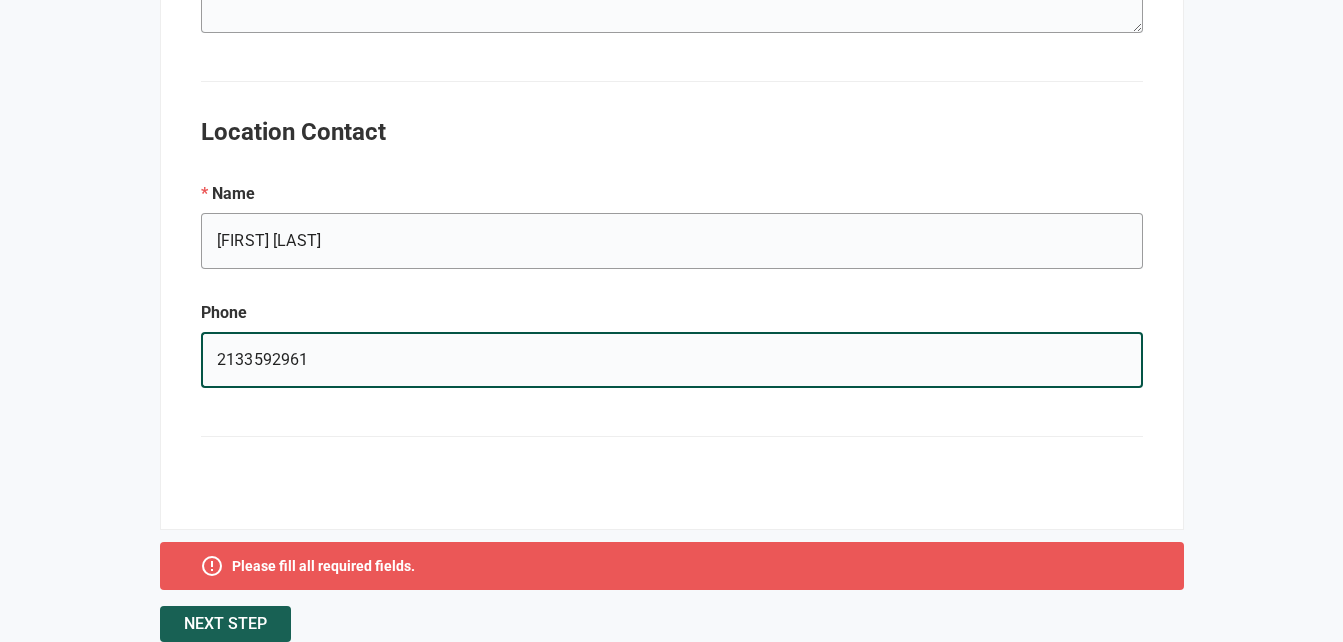 click on "Next Step" at bounding box center (225, 624) 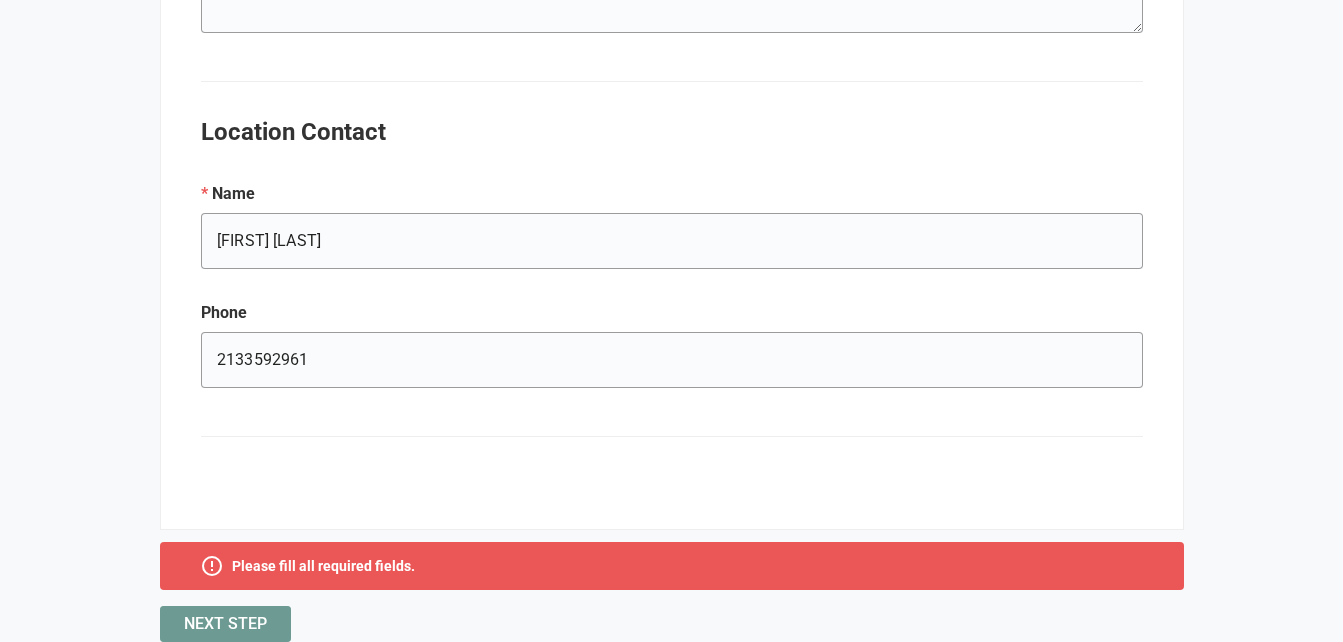 click on "Next Step" at bounding box center [225, 624] 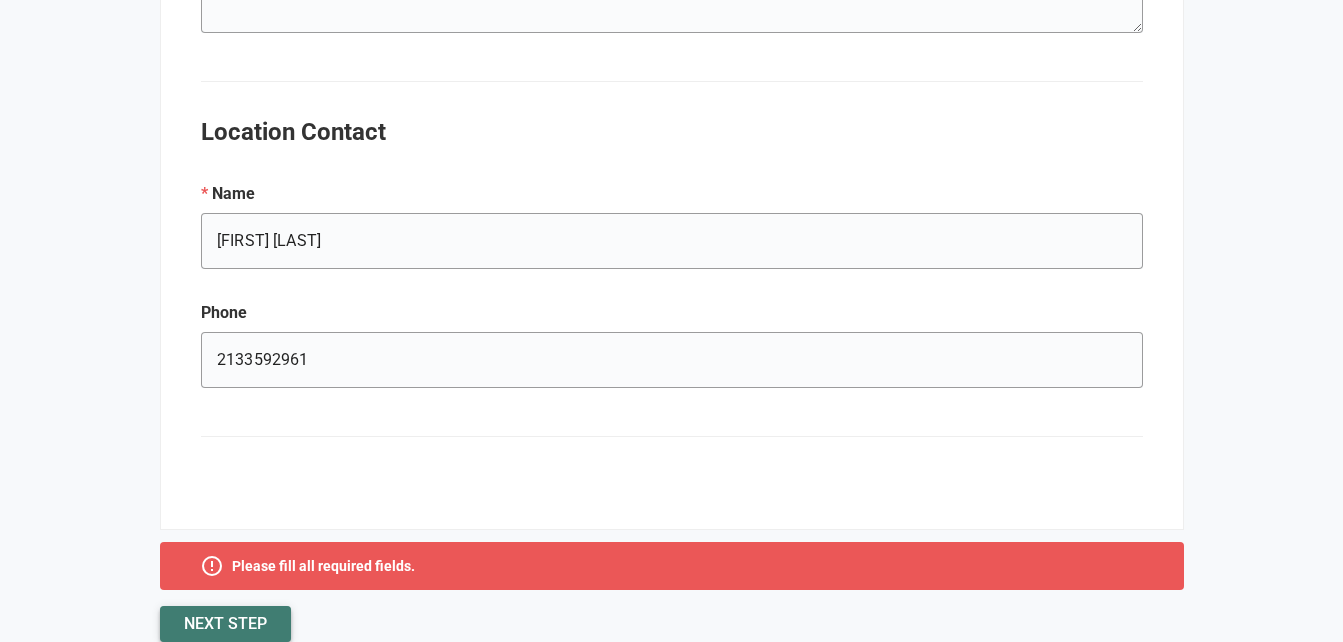 type 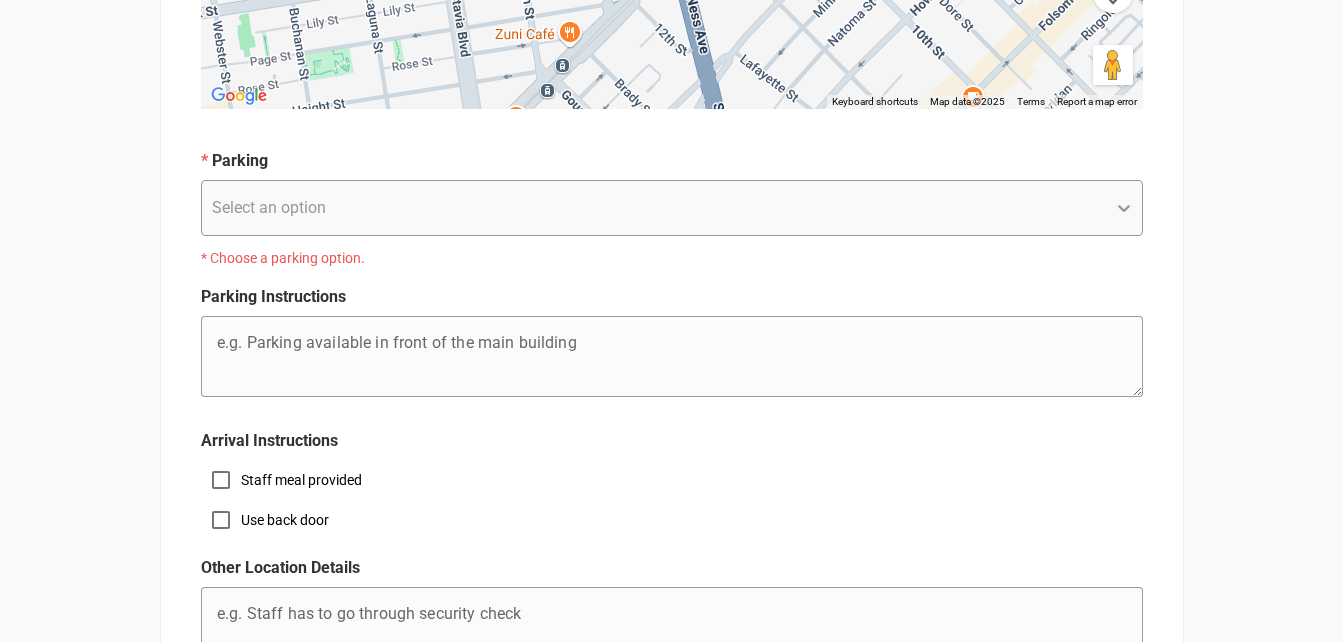 scroll, scrollTop: 1237, scrollLeft: 0, axis: vertical 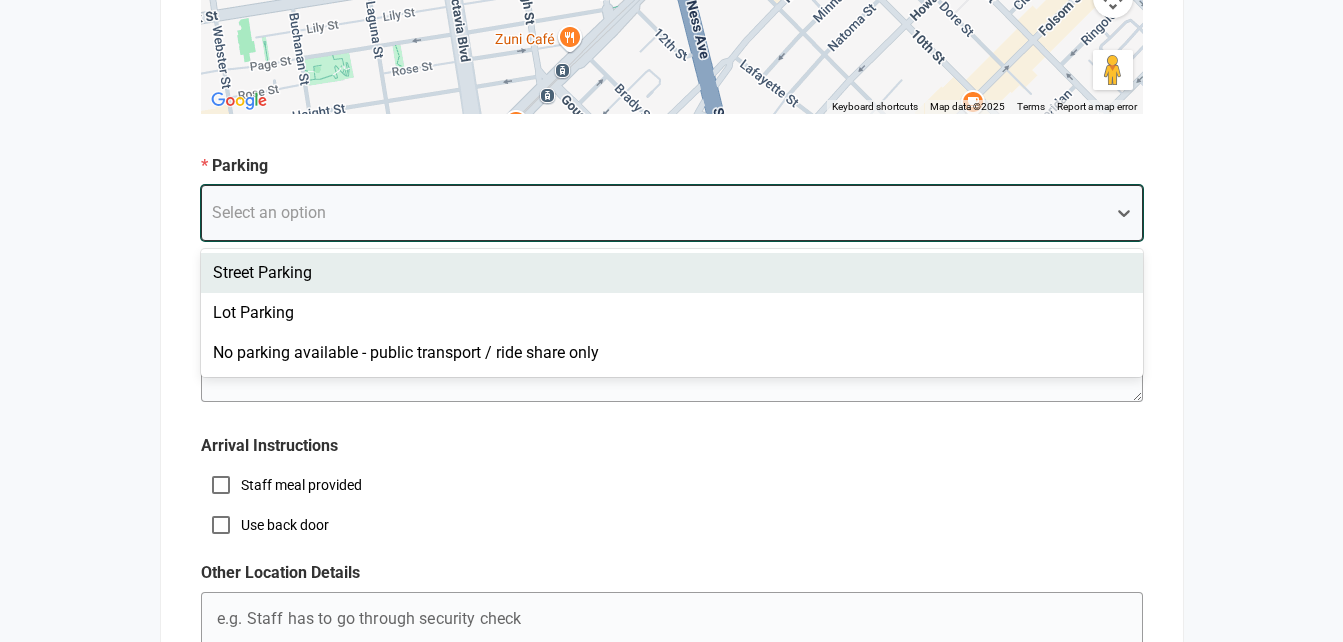 click on "Select an option" at bounding box center [269, 213] 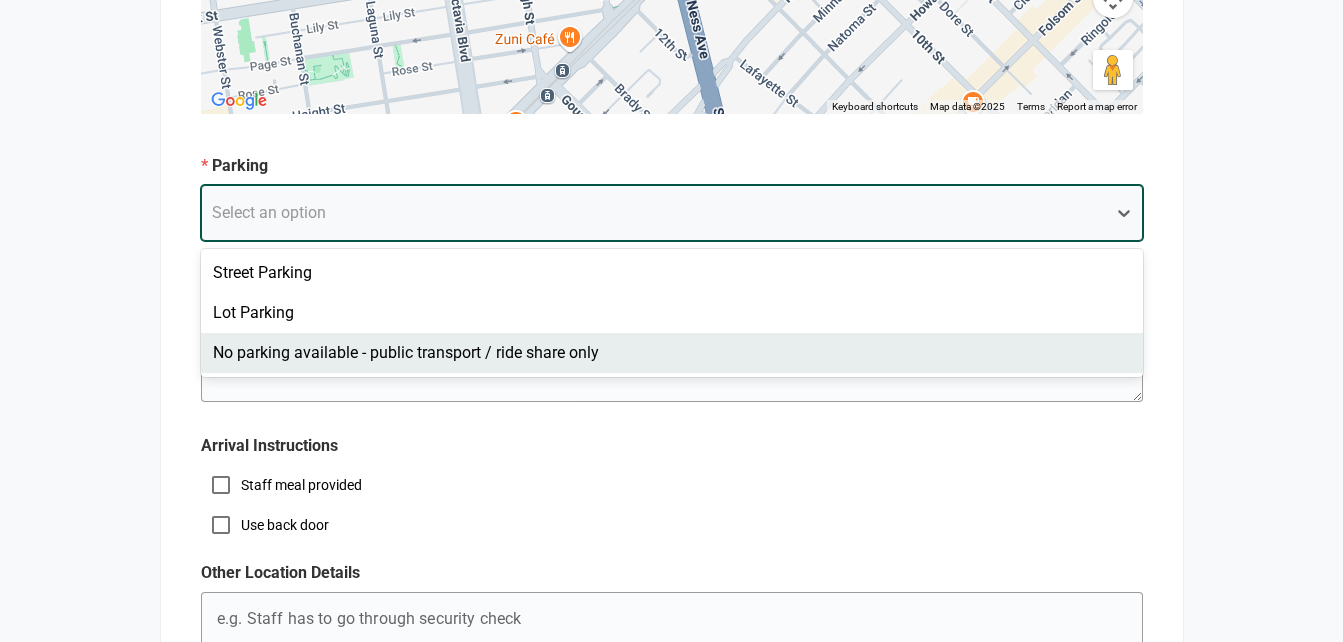 click on "No parking available - public transport / ride share only" at bounding box center (672, 353) 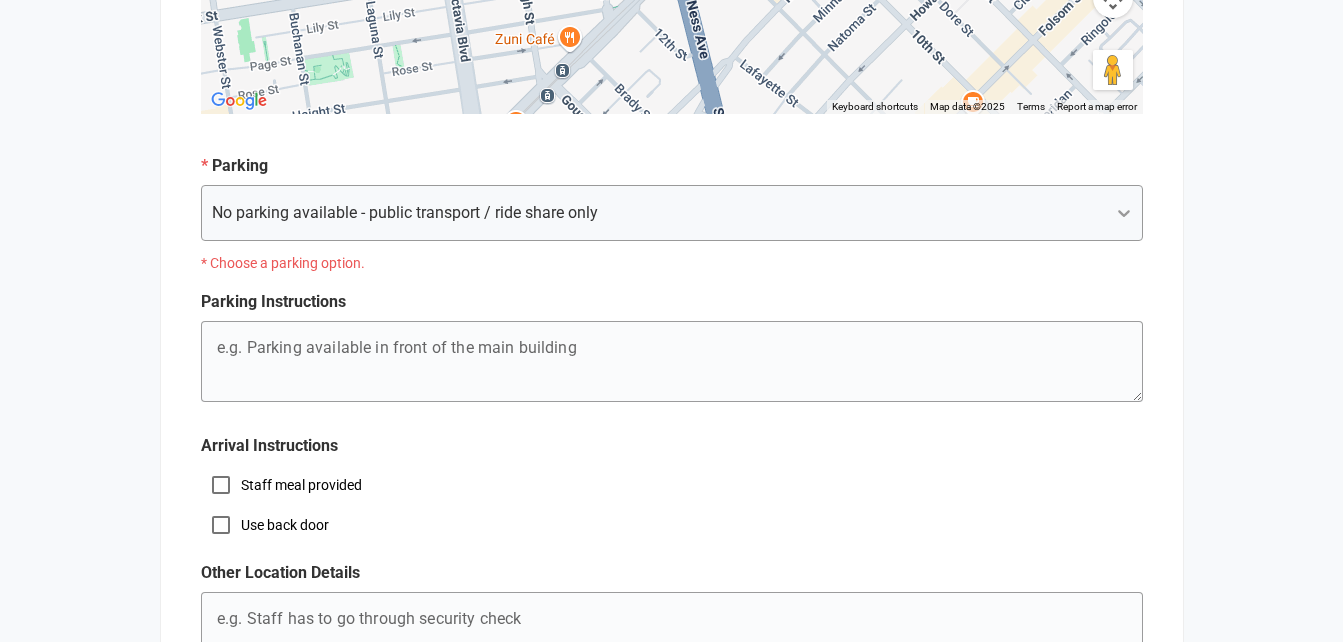 click on "Other Location Details" at bounding box center (672, 573) 